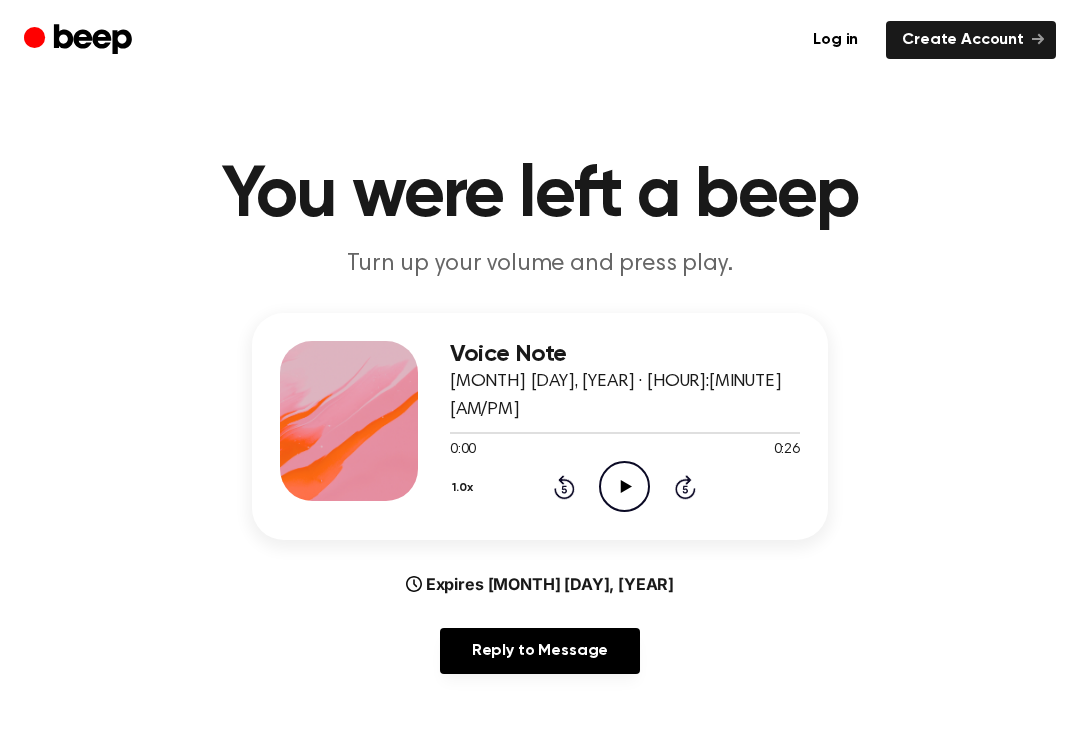 scroll, scrollTop: 0, scrollLeft: 0, axis: both 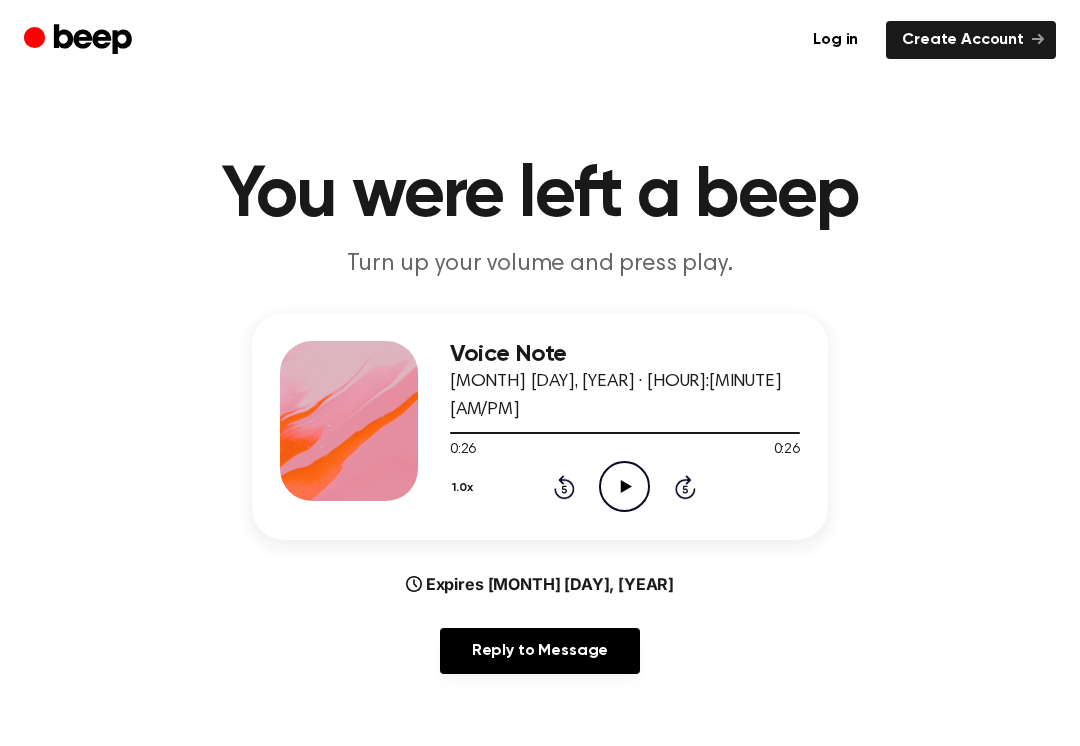 click on "1.0x Rewind 5 seconds Play Audio Skip 5 seconds" at bounding box center (625, 486) 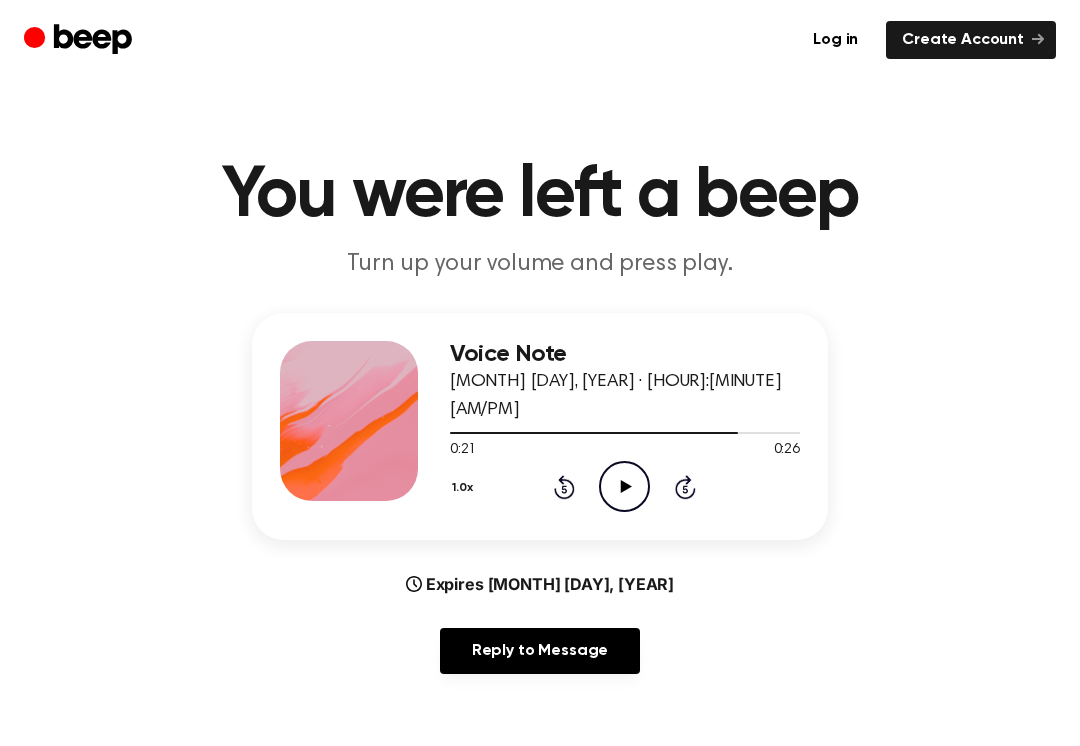 click on "Rewind 5 seconds" 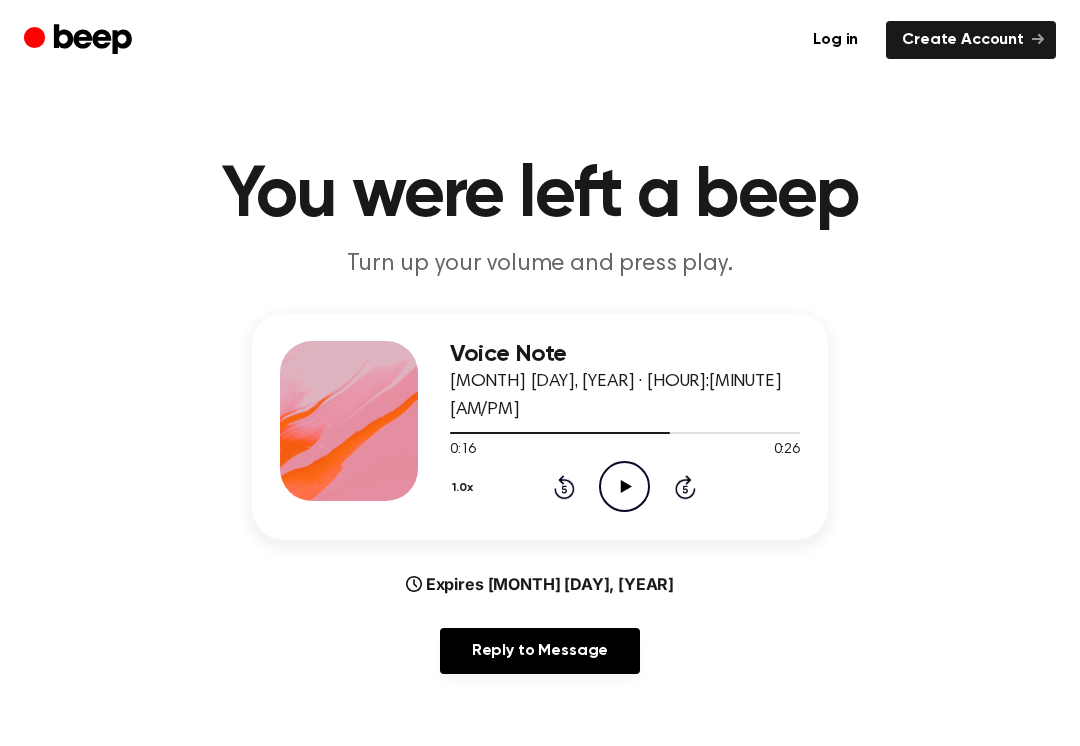 click on "1.0x Rewind 5 seconds Play Audio Skip 5 seconds" at bounding box center [625, 486] 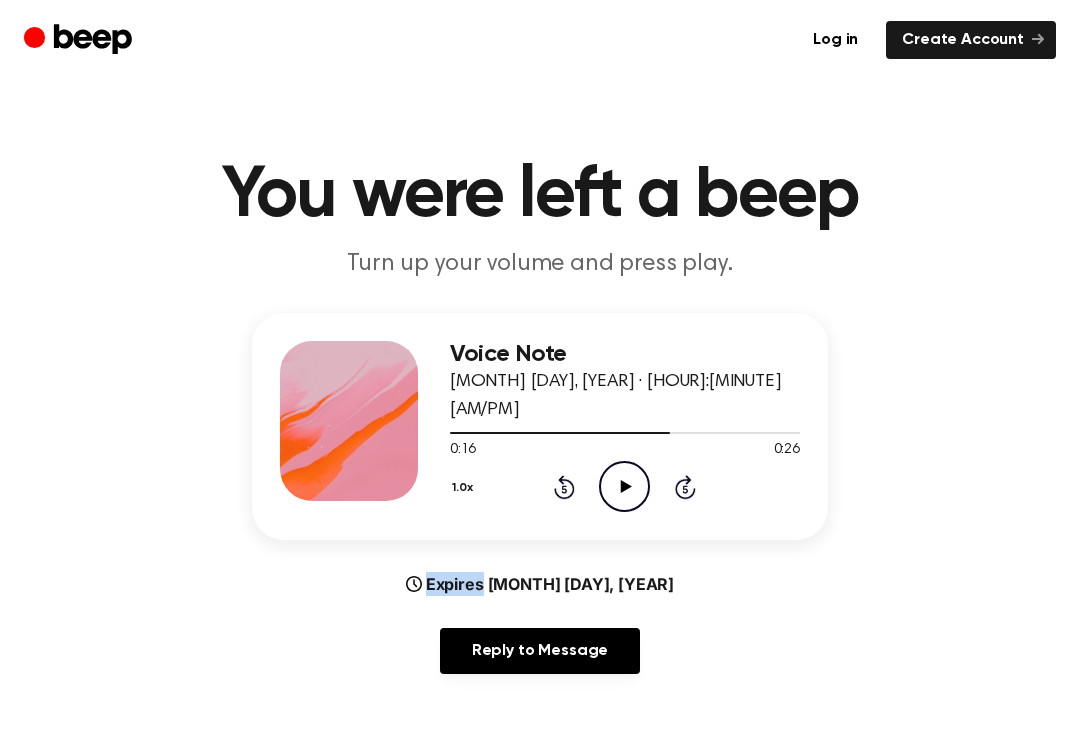click on "Rewind 5 seconds" 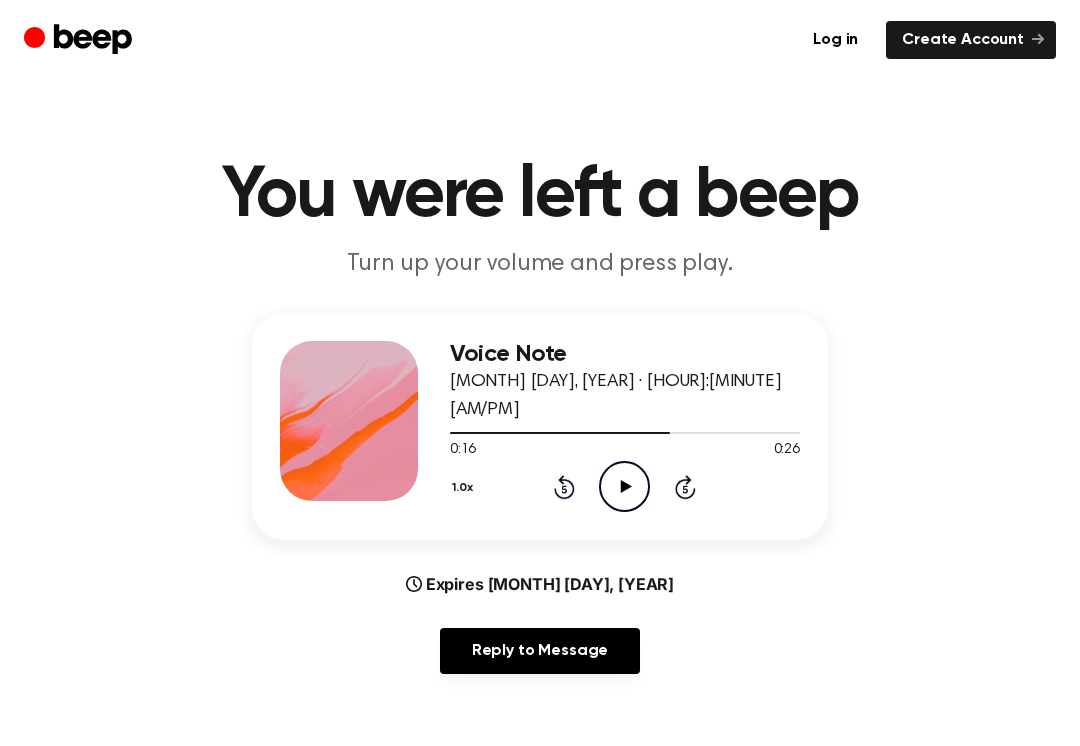 click on "1.0x Rewind 5 seconds Play Audio Skip 5 seconds" at bounding box center (625, 486) 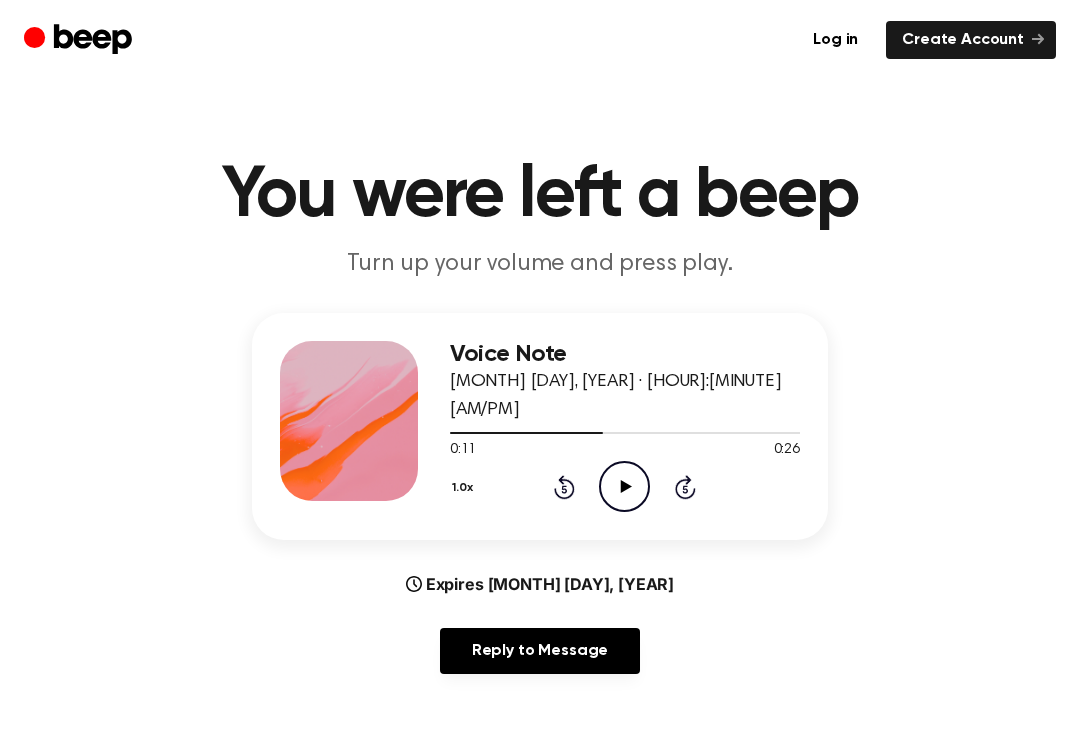 click on "Rewind 5 seconds" 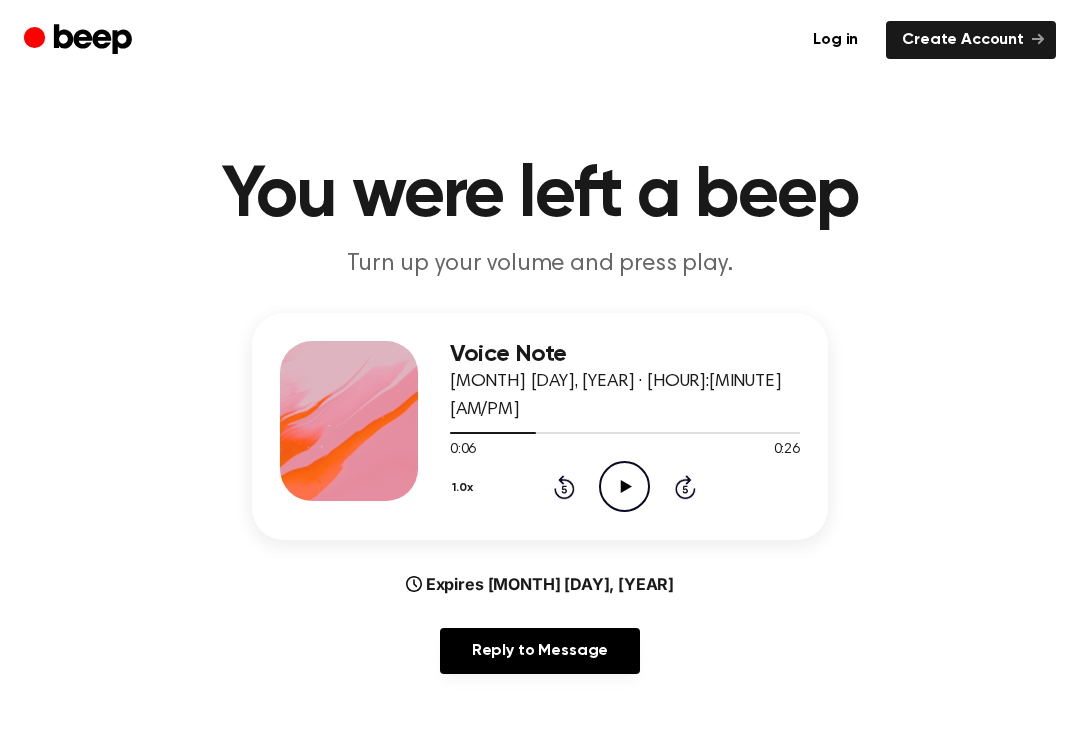 click on "Rewind 5 seconds" 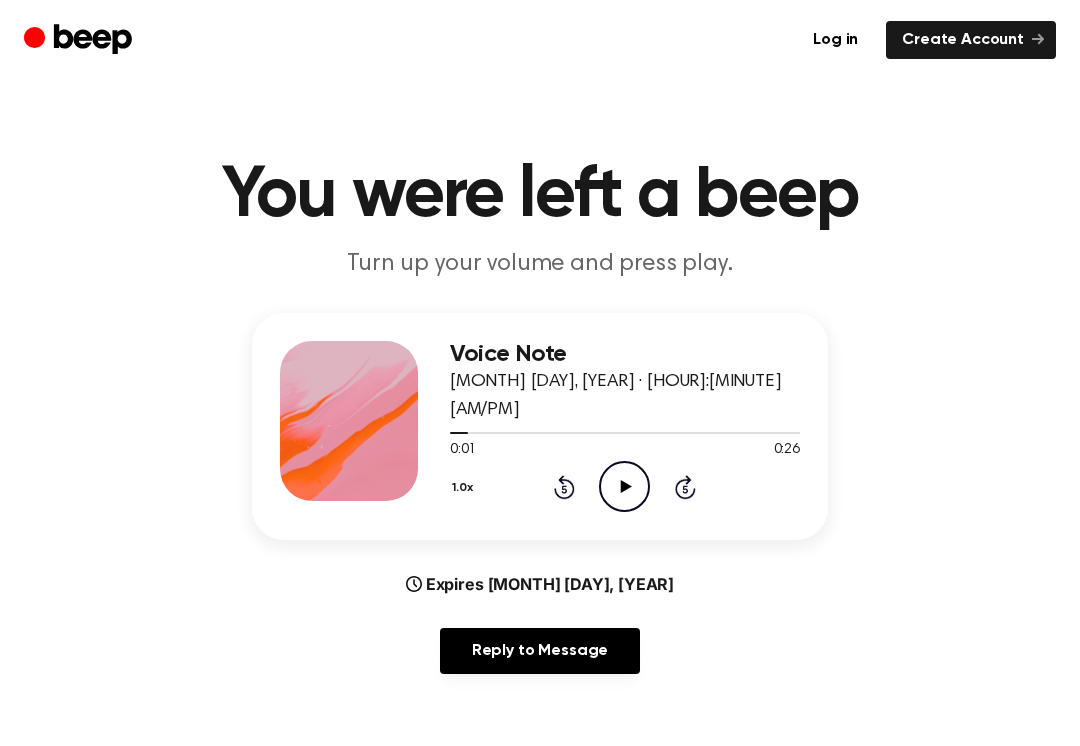 click on "Rewind 5 seconds" 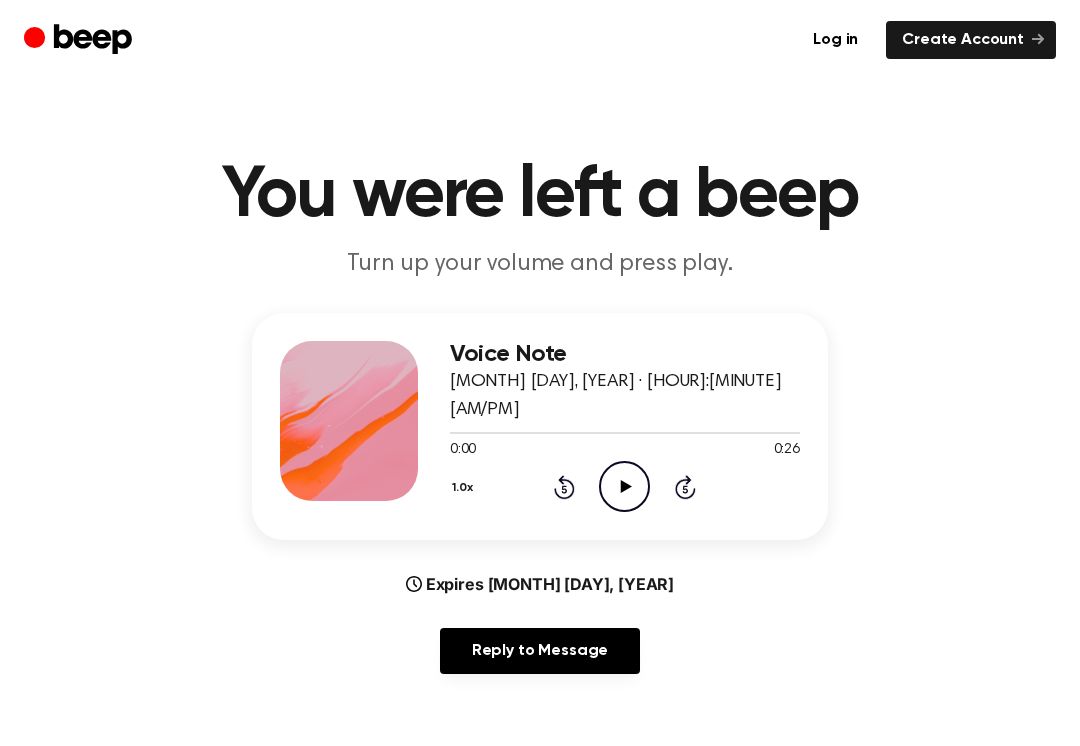 click on "1.0x Rewind 5 seconds Play Audio Skip 5 seconds" at bounding box center [625, 486] 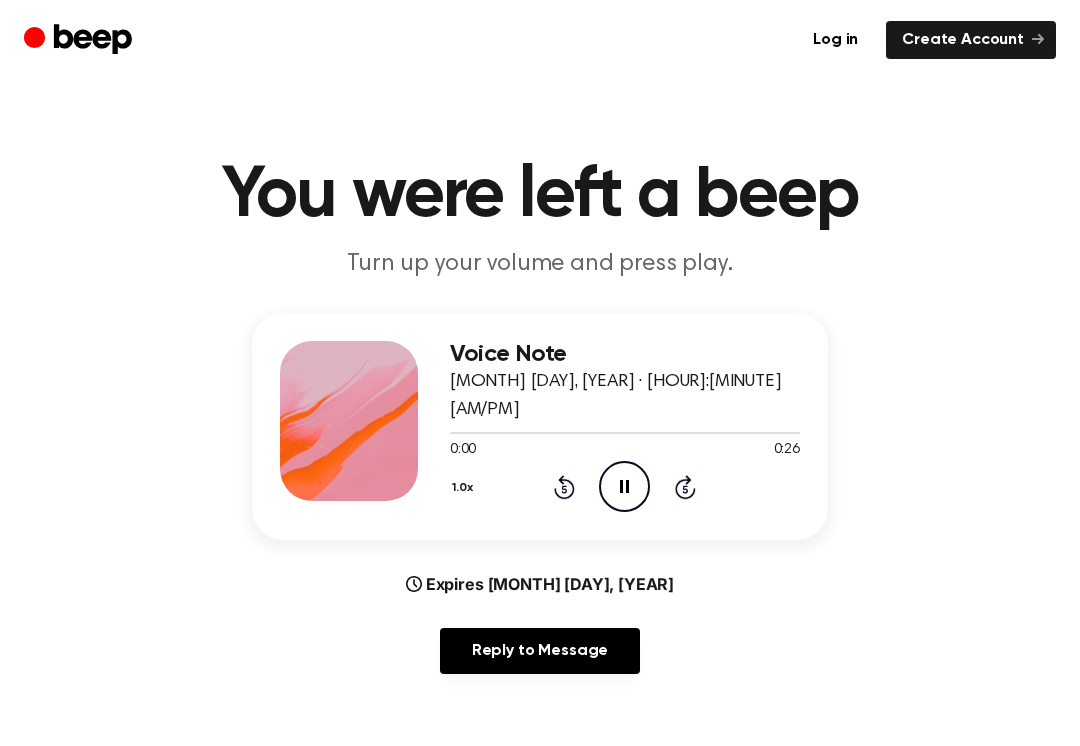 click on "Pause Audio" 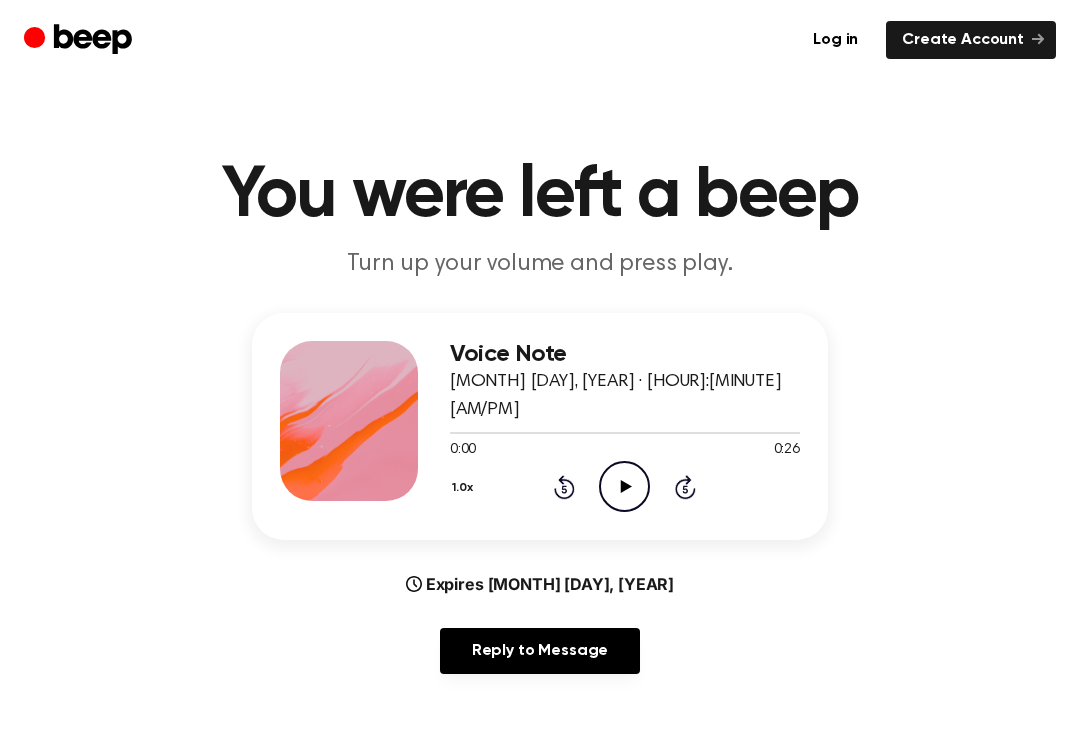 click on "Play Audio" 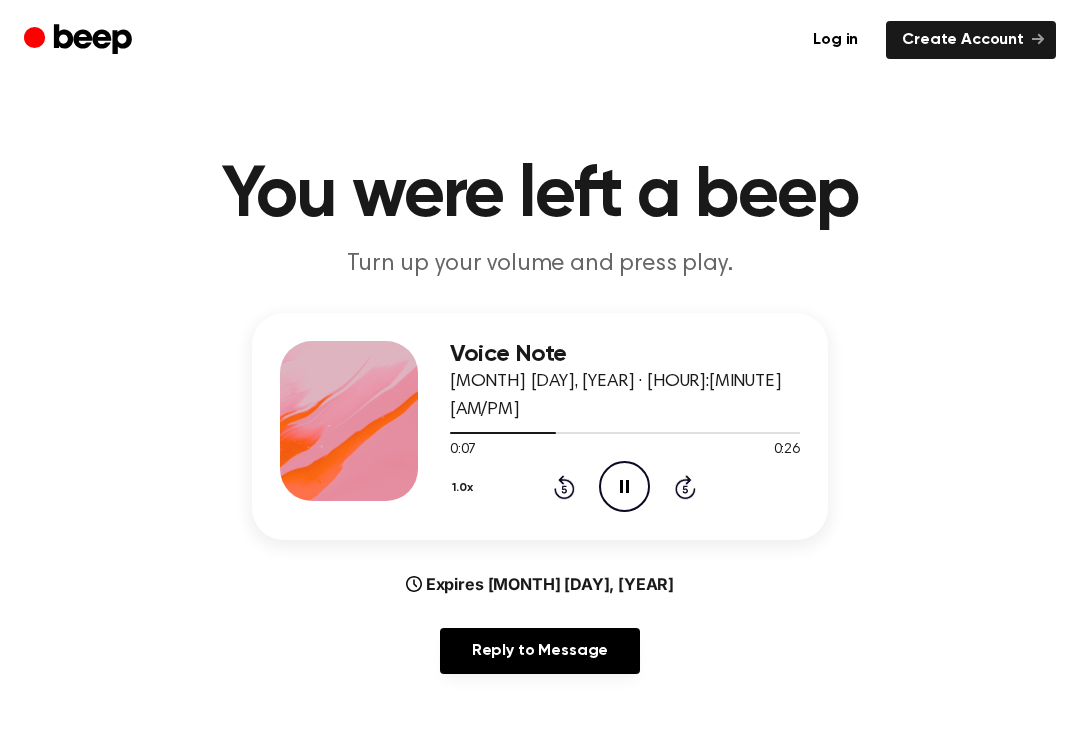 click 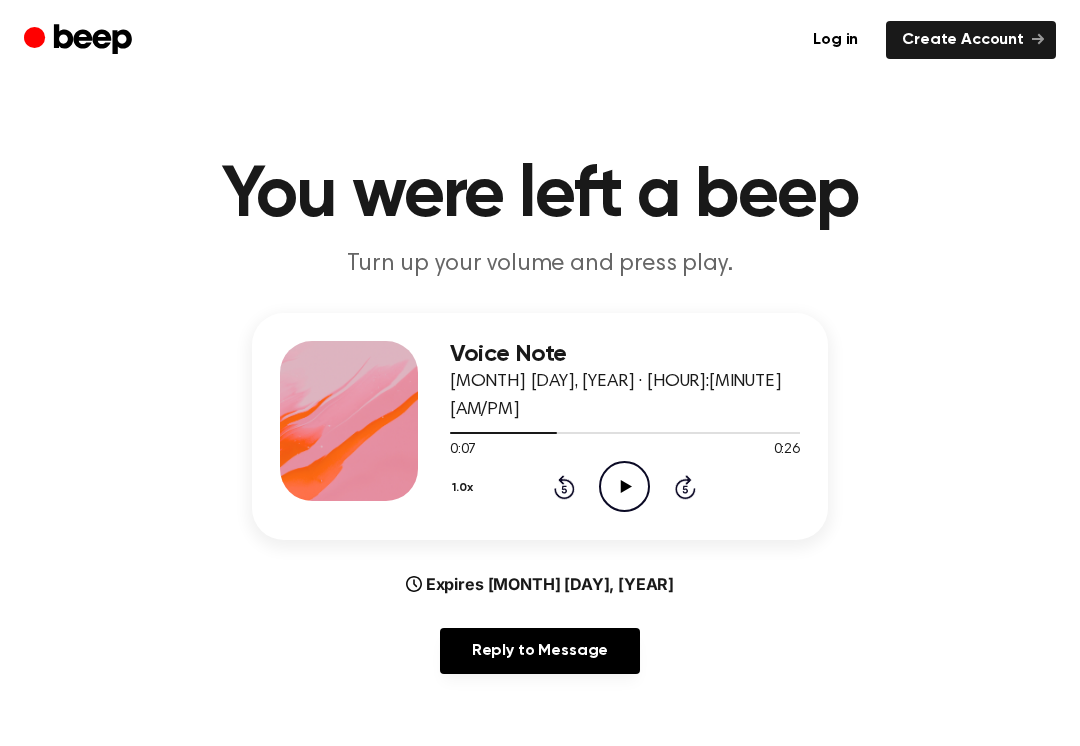 click on "Play Audio" 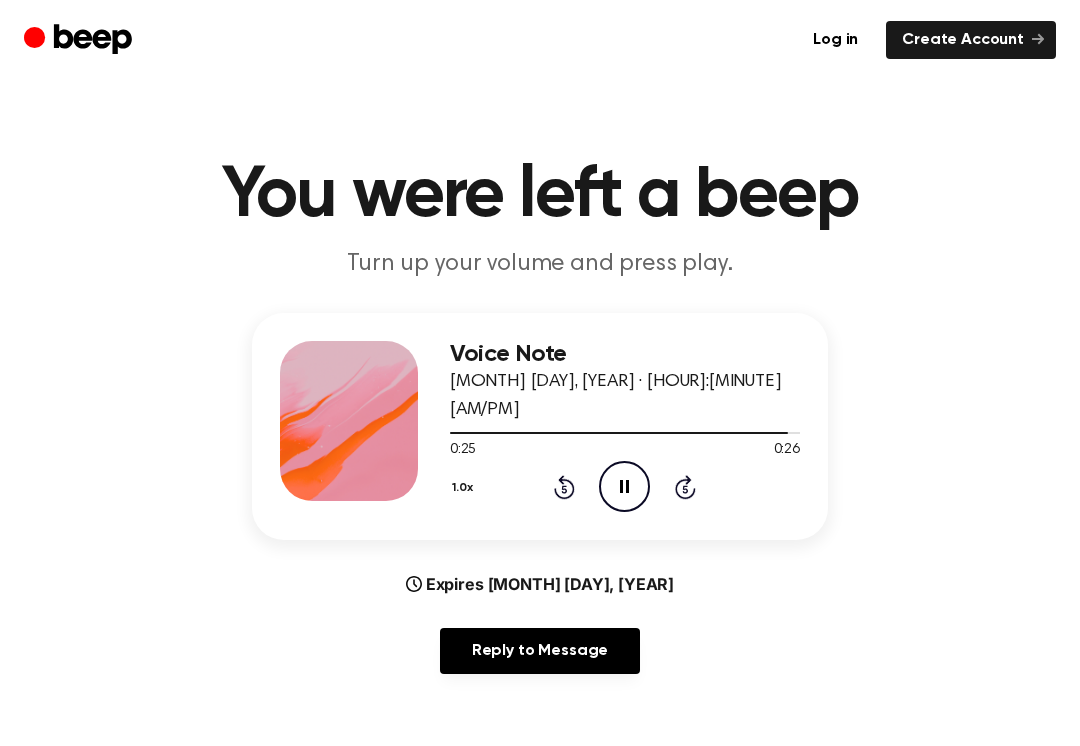 click on "Voice Note [MONTH] [DAY], [YEAR] · [HOUR]:[MINUTE] [AM/PM] 0:25 0:26 Your browser does not support the [object Object] element. 1.0x Rewind 5 seconds Pause Audio Skip 5 seconds" at bounding box center [625, 426] 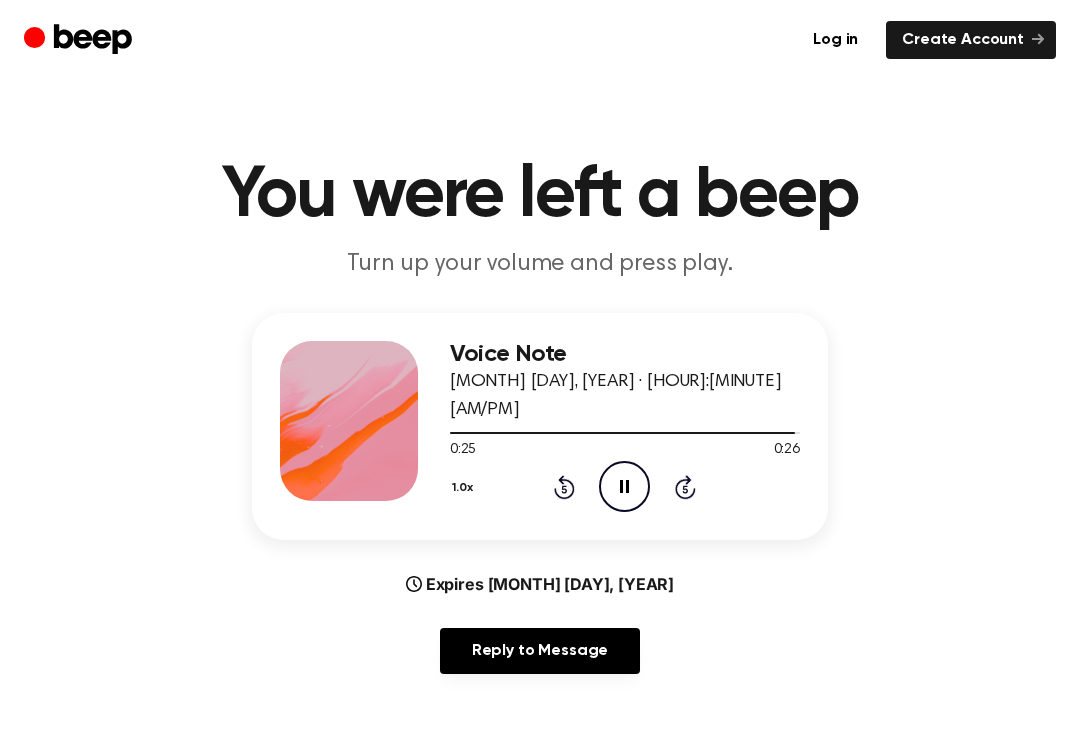click on "Voice Note [MONTH] [DAY], [YEAR] · [HOUR]:[MINUTE] [AM/PM] 0:25 0:26 Your browser does not support the [object Object] element. 1.0x Rewind 5 seconds Pause Audio Skip 5 seconds" at bounding box center (625, 426) 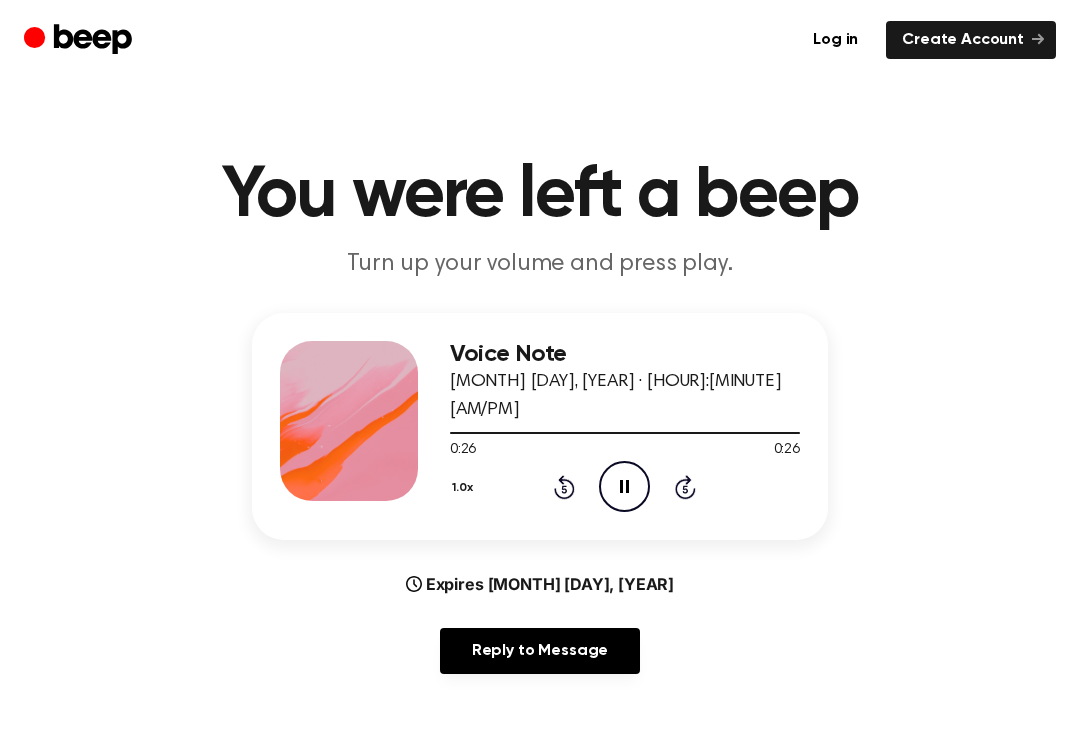 click 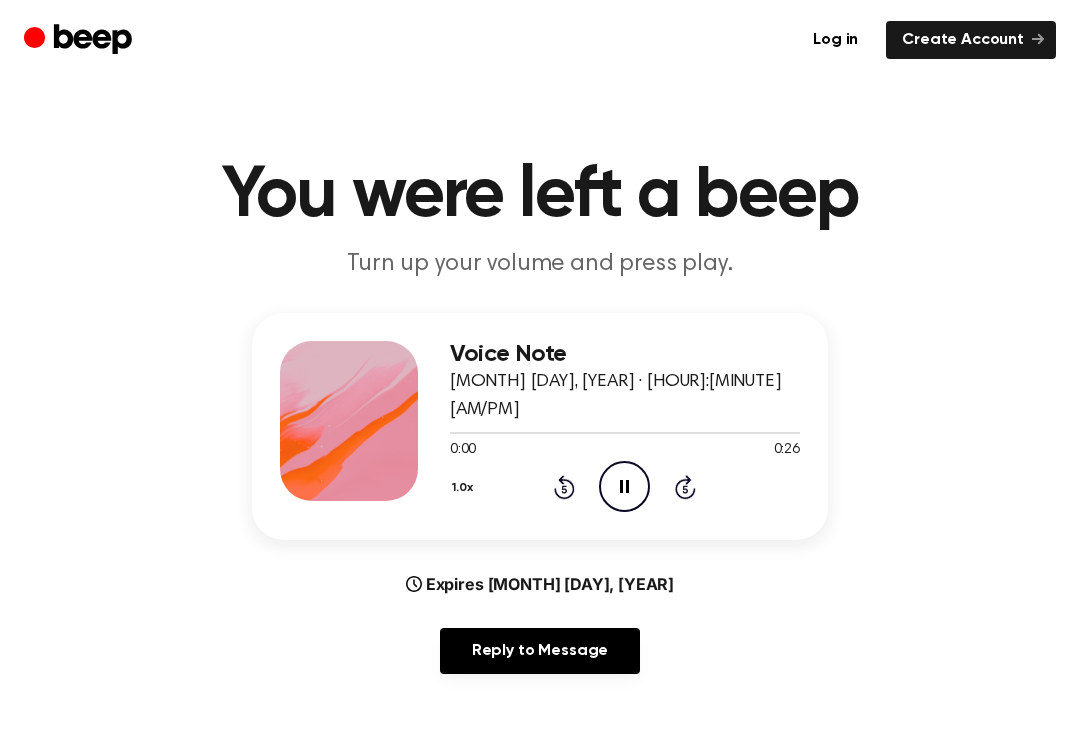click on "Pause Audio" 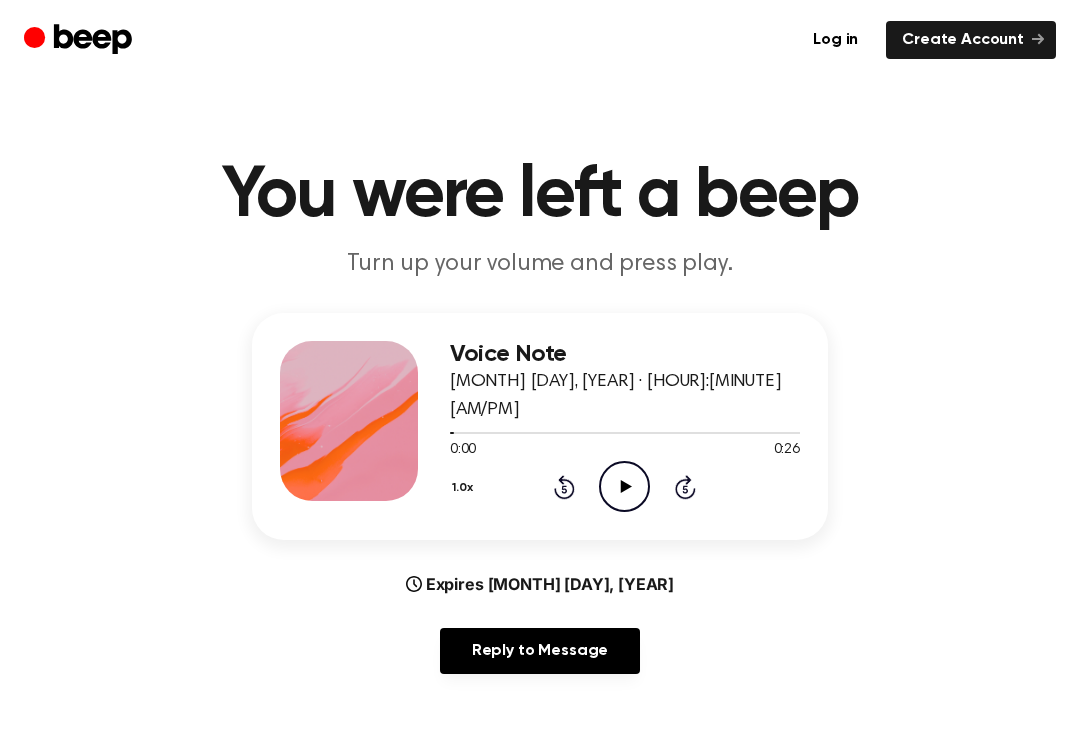 click on "Play Audio" 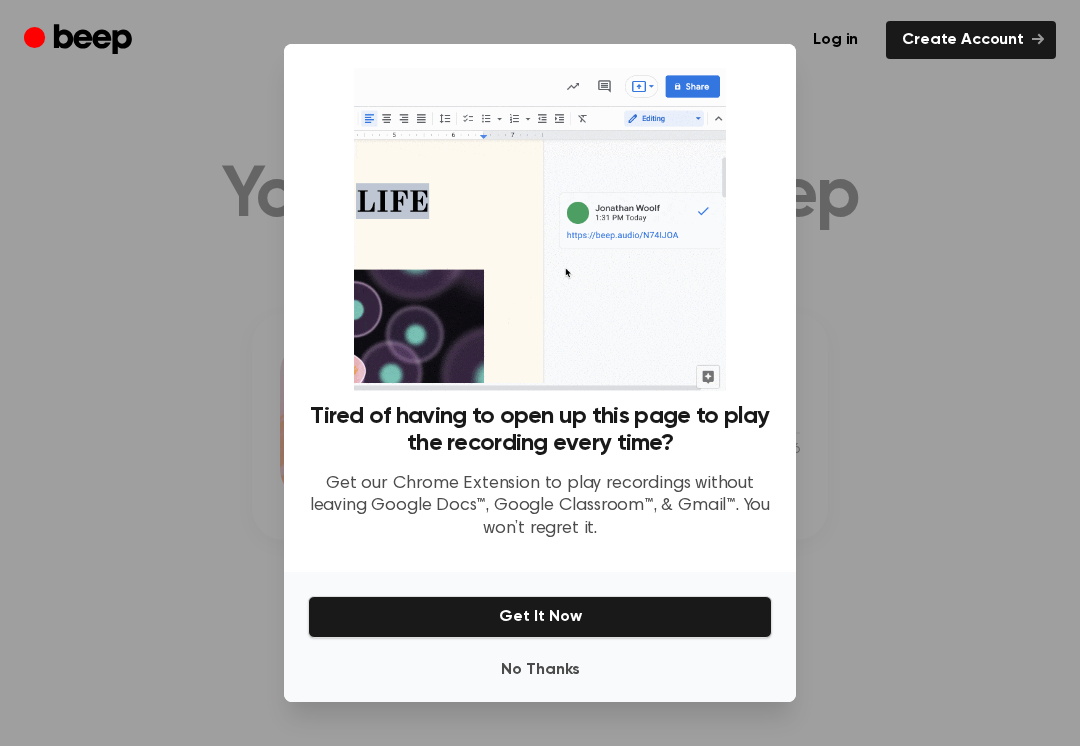 click at bounding box center [540, 373] 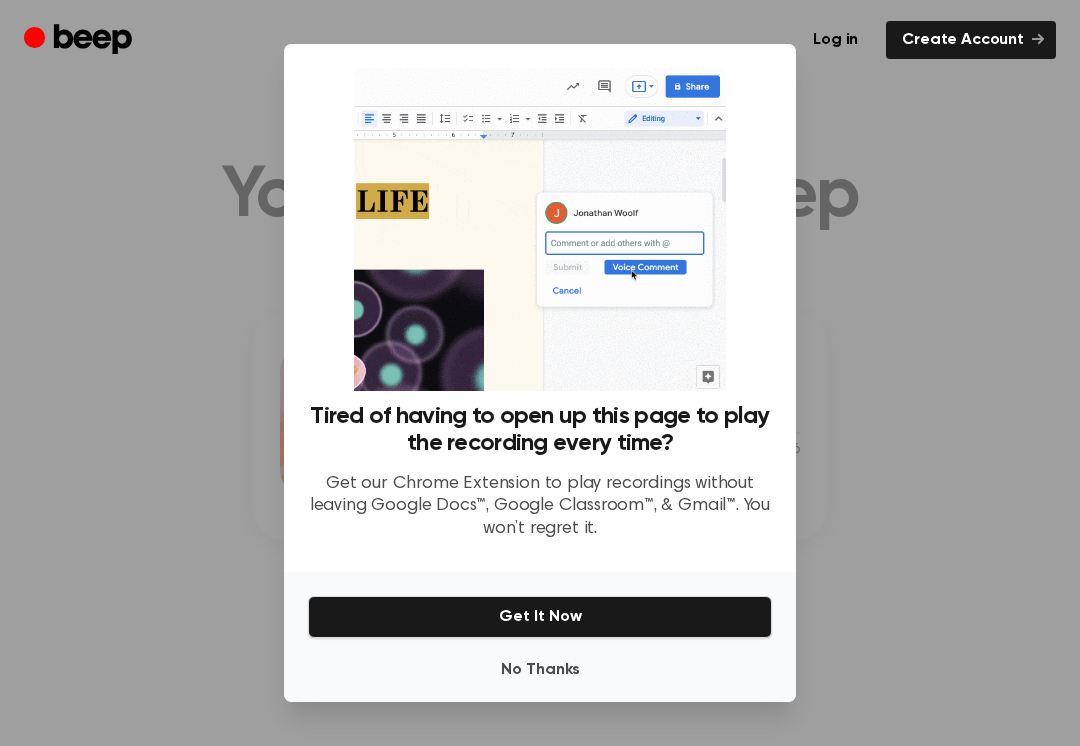 click at bounding box center (540, 373) 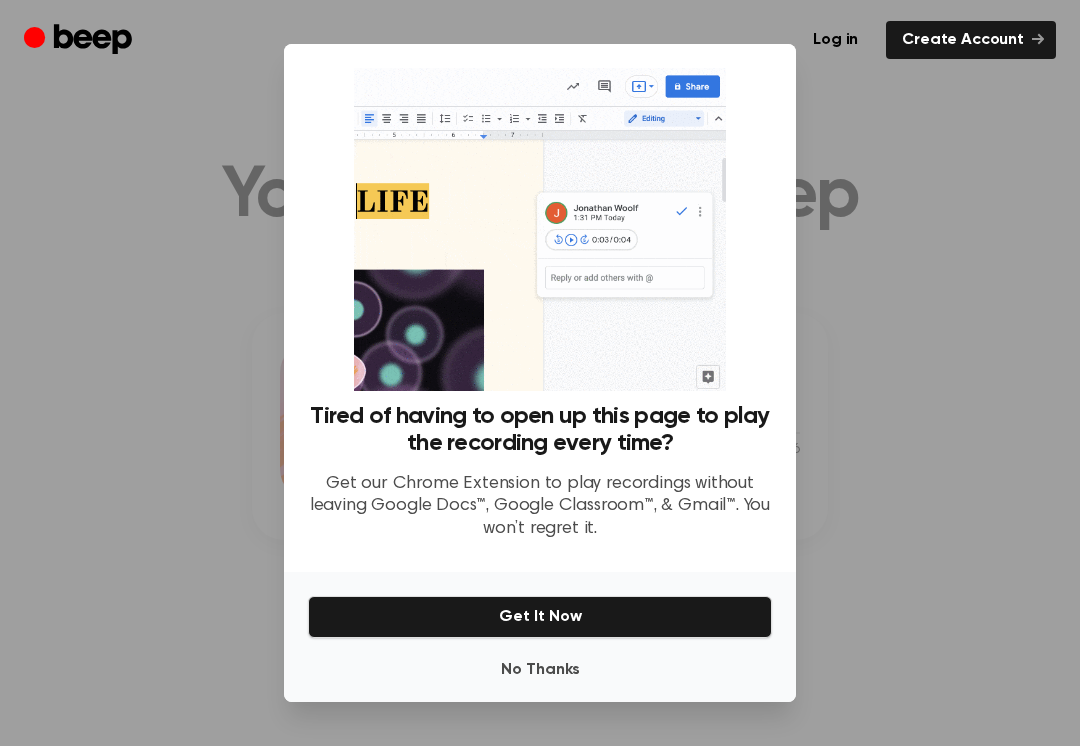click at bounding box center (540, 373) 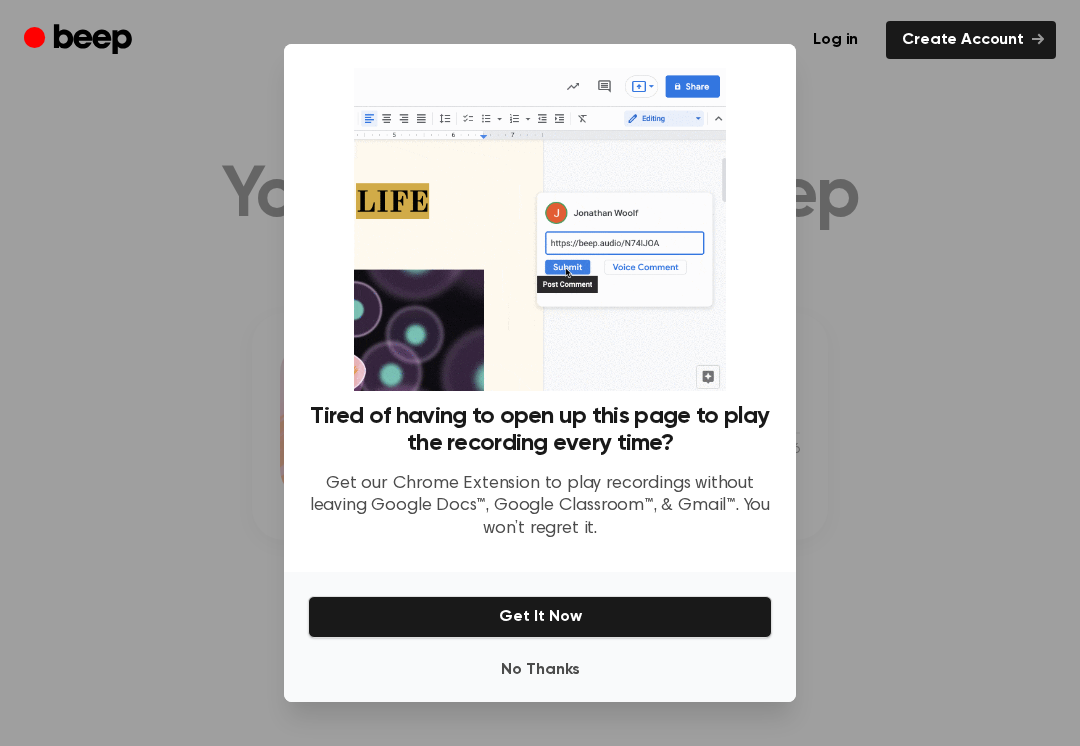 click on "No Thanks" at bounding box center (540, 670) 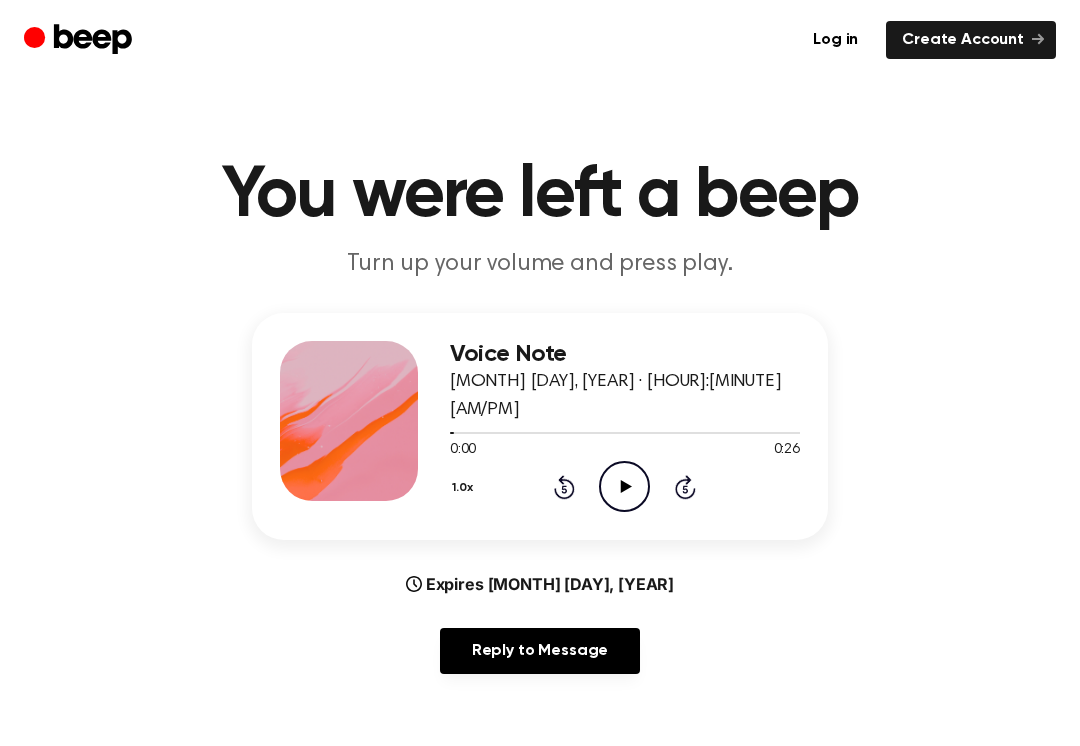 click on "Play Audio" 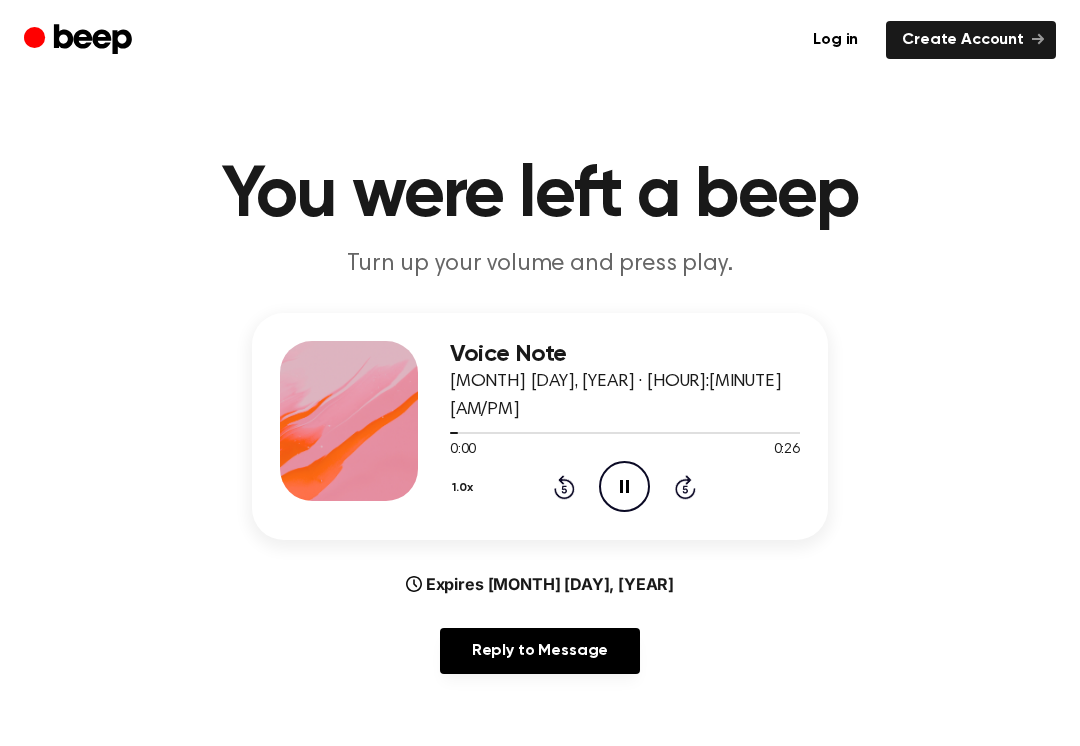 click 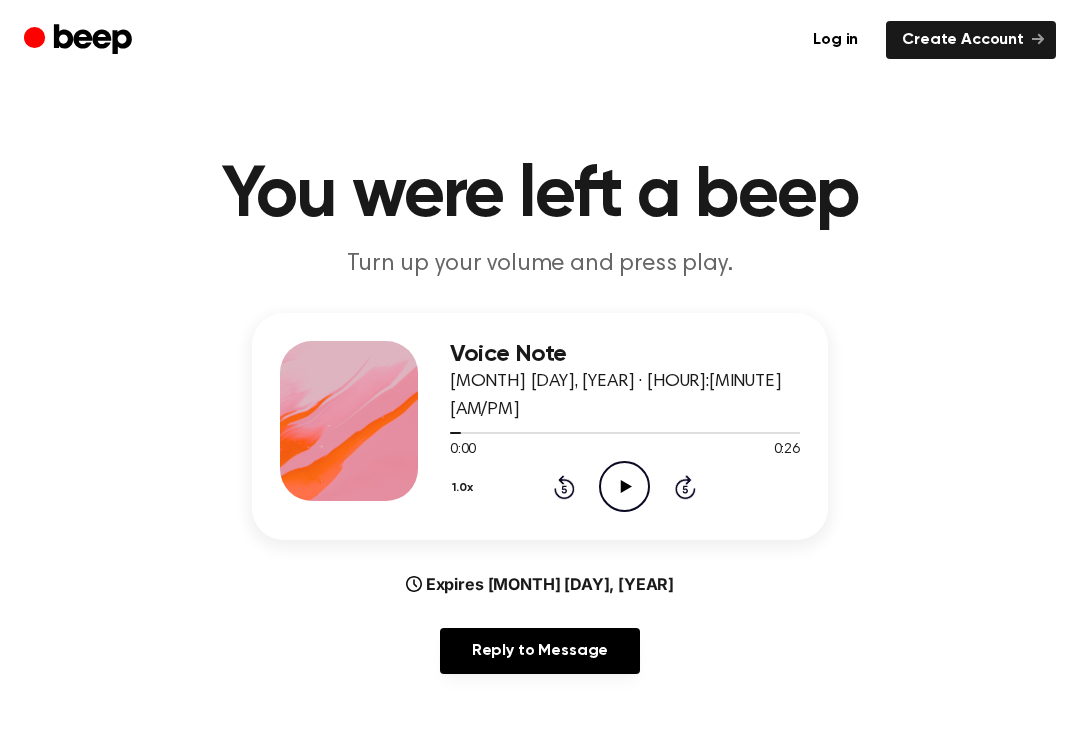 click on "Play Audio" 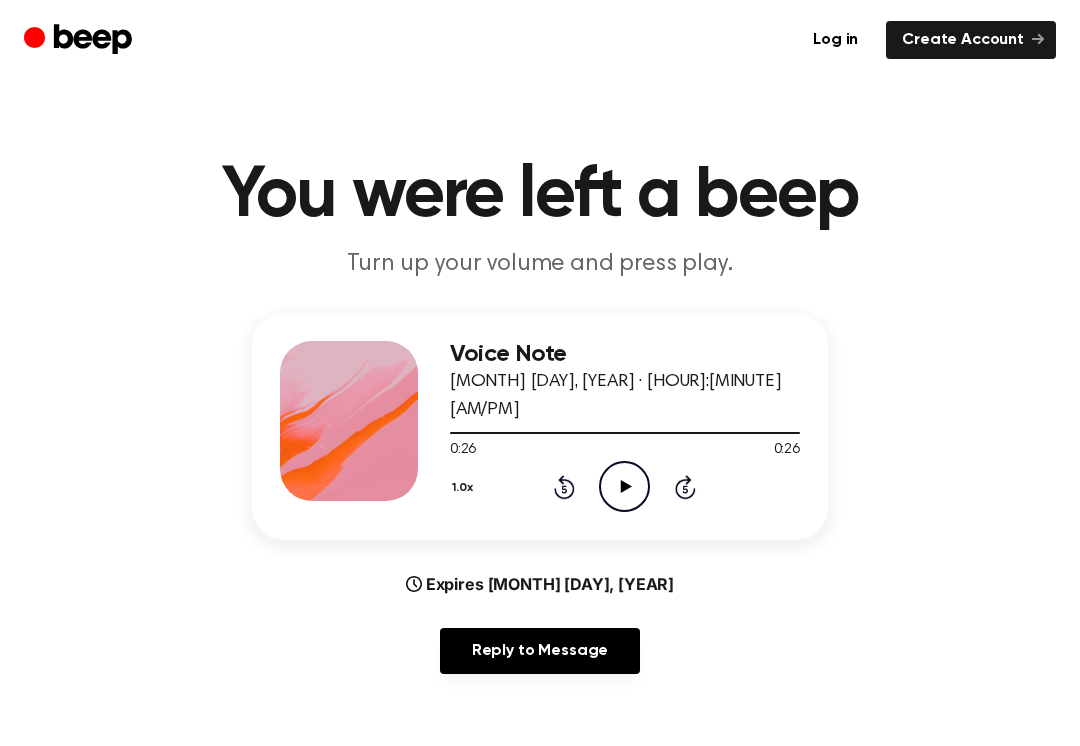 click on "Rewind 5 seconds" 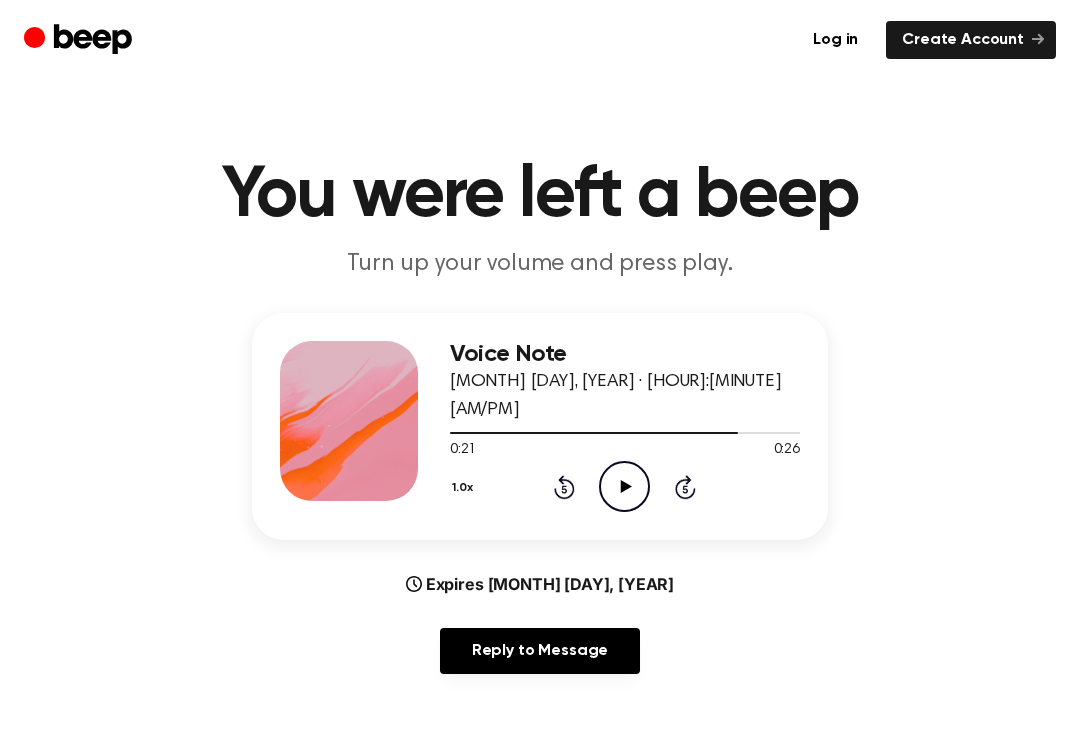 click on "1.0x Rewind 5 seconds Play Audio Skip 5 seconds" at bounding box center [625, 486] 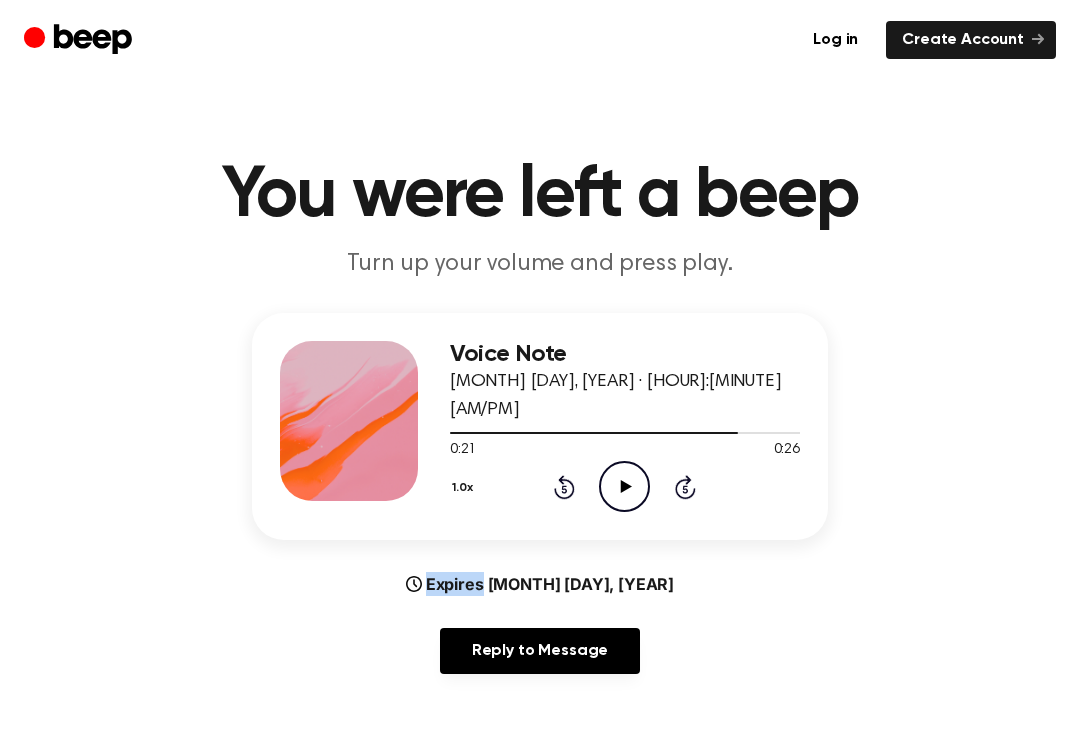 click 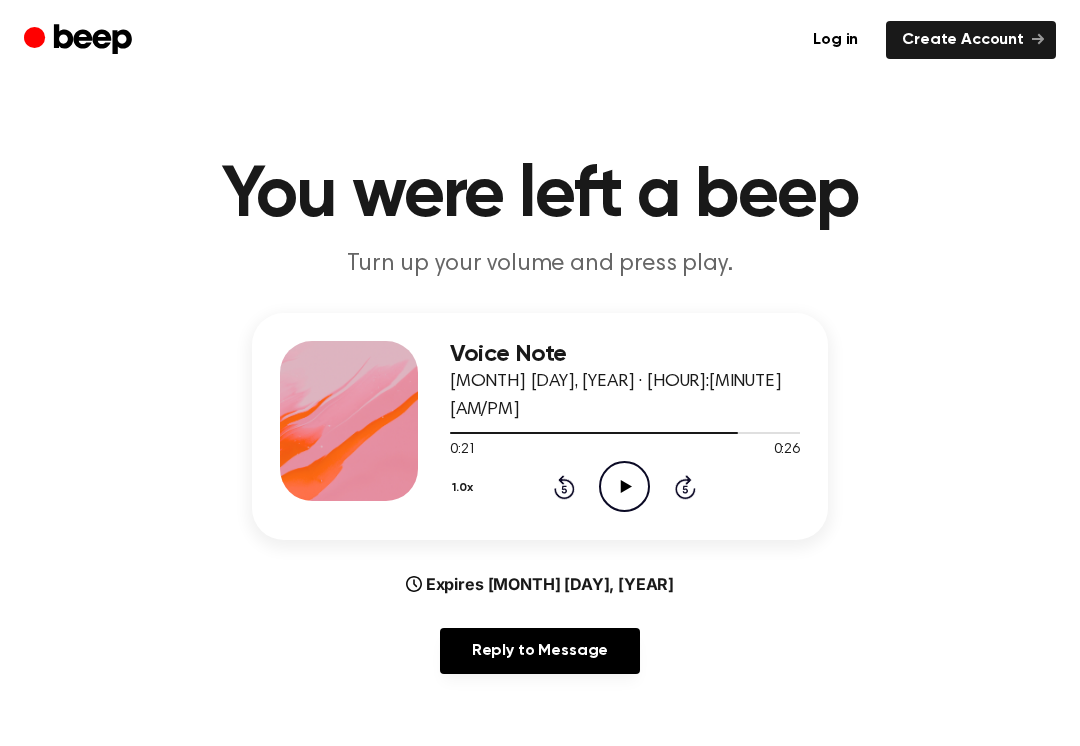click on "Rewind 5 seconds" 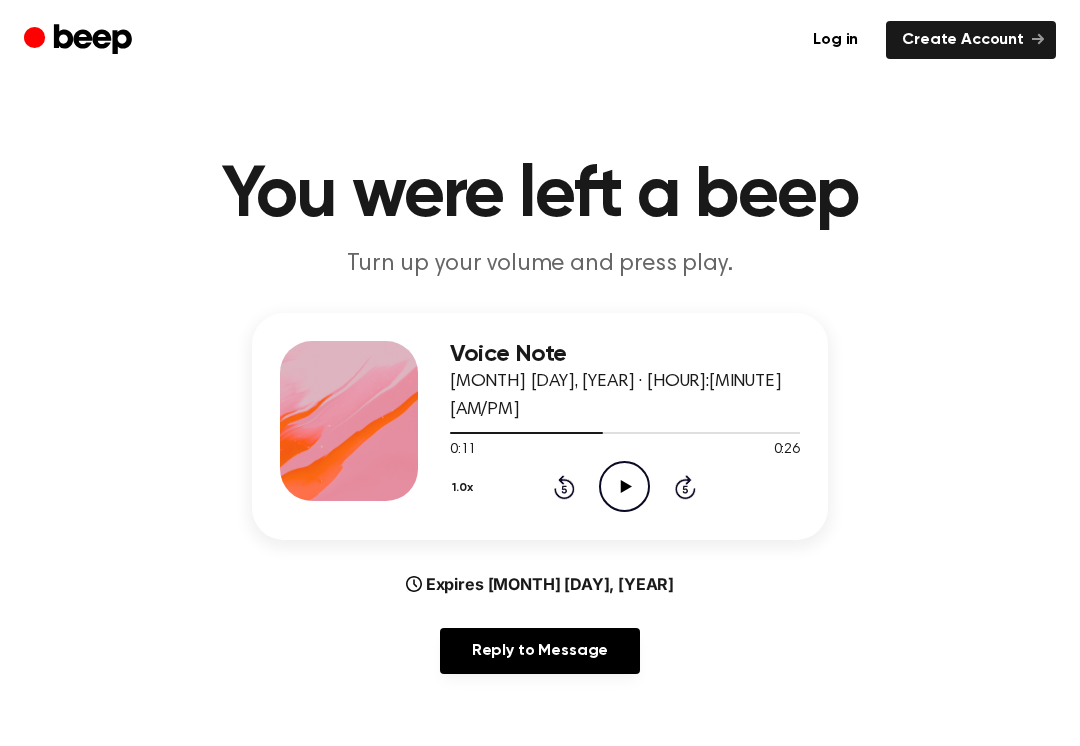 click on "Rewind 5 seconds" 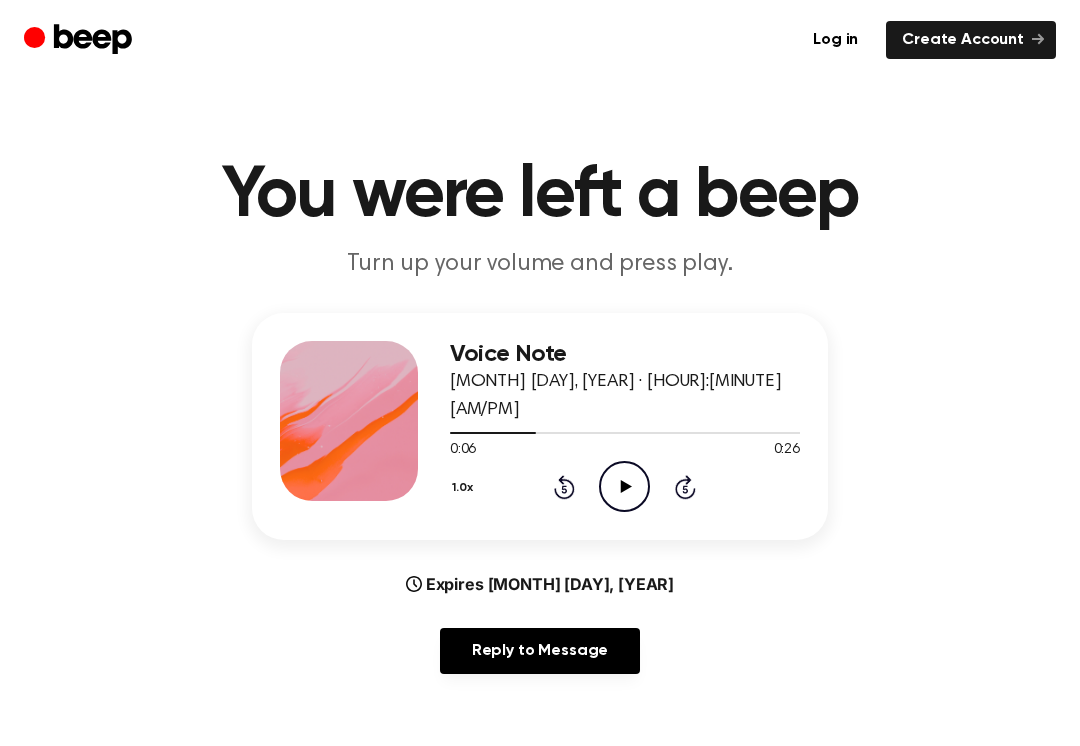 click 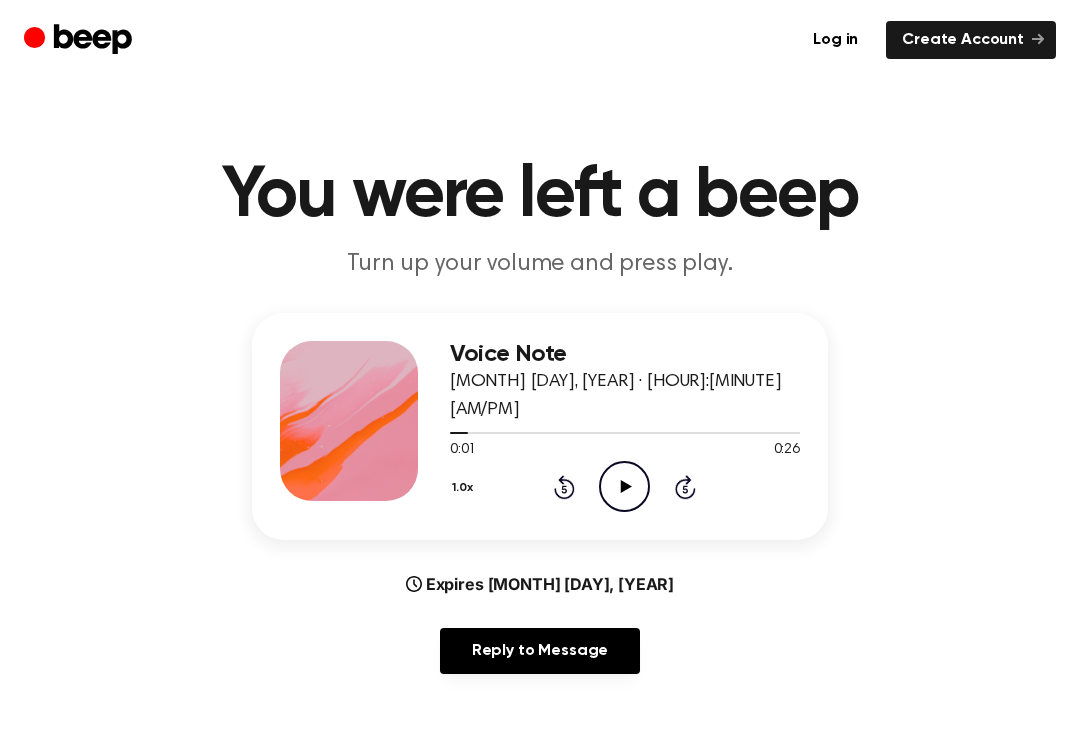 click on "1.0x Rewind 5 seconds Play Audio Skip 5 seconds" at bounding box center [625, 486] 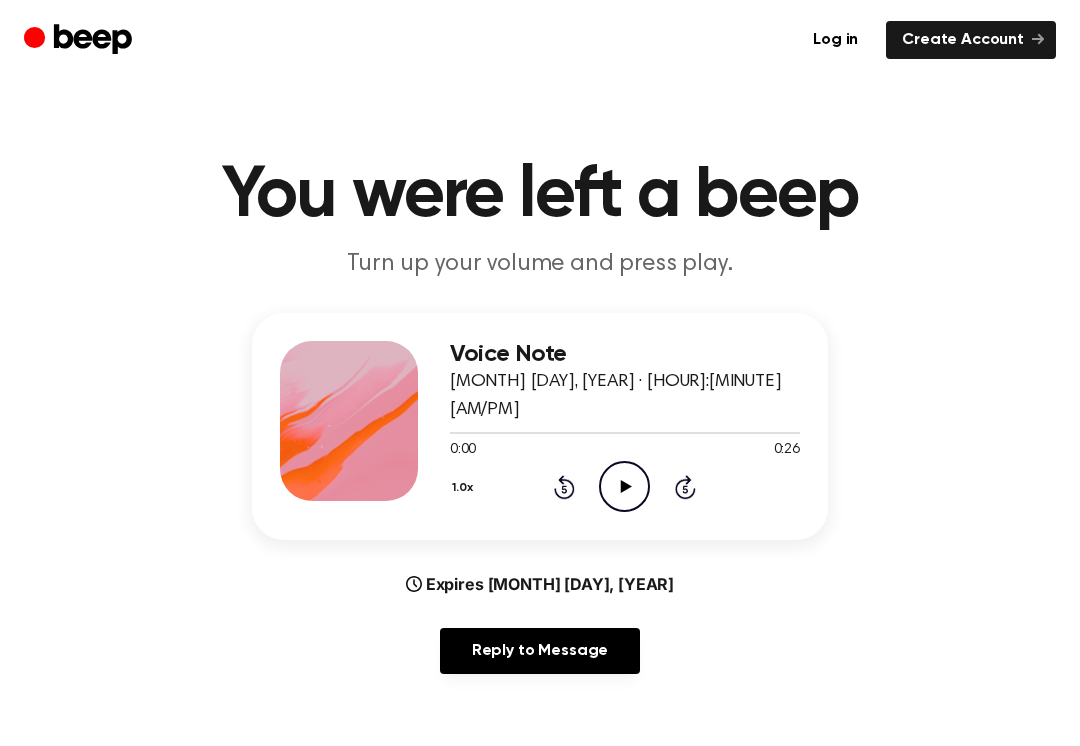 click on "1.0x Rewind 5 seconds Play Audio Skip 5 seconds" at bounding box center (625, 486) 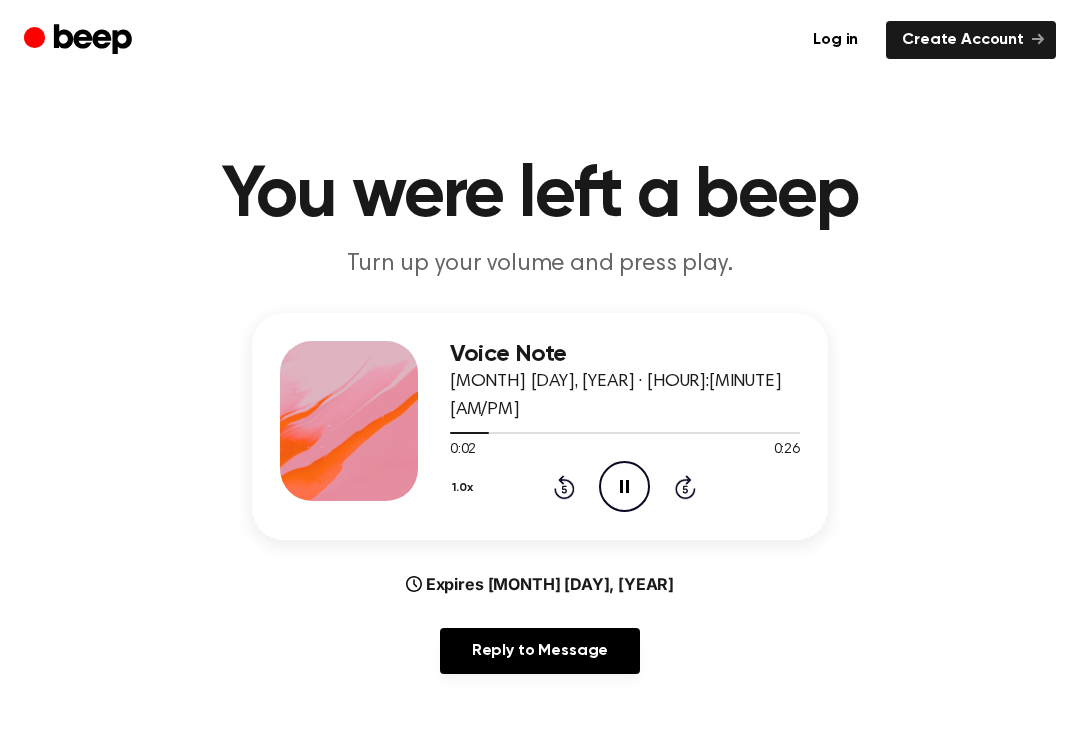 click on "1.0x Rewind 5 seconds Pause Audio Skip 5 seconds" at bounding box center (625, 486) 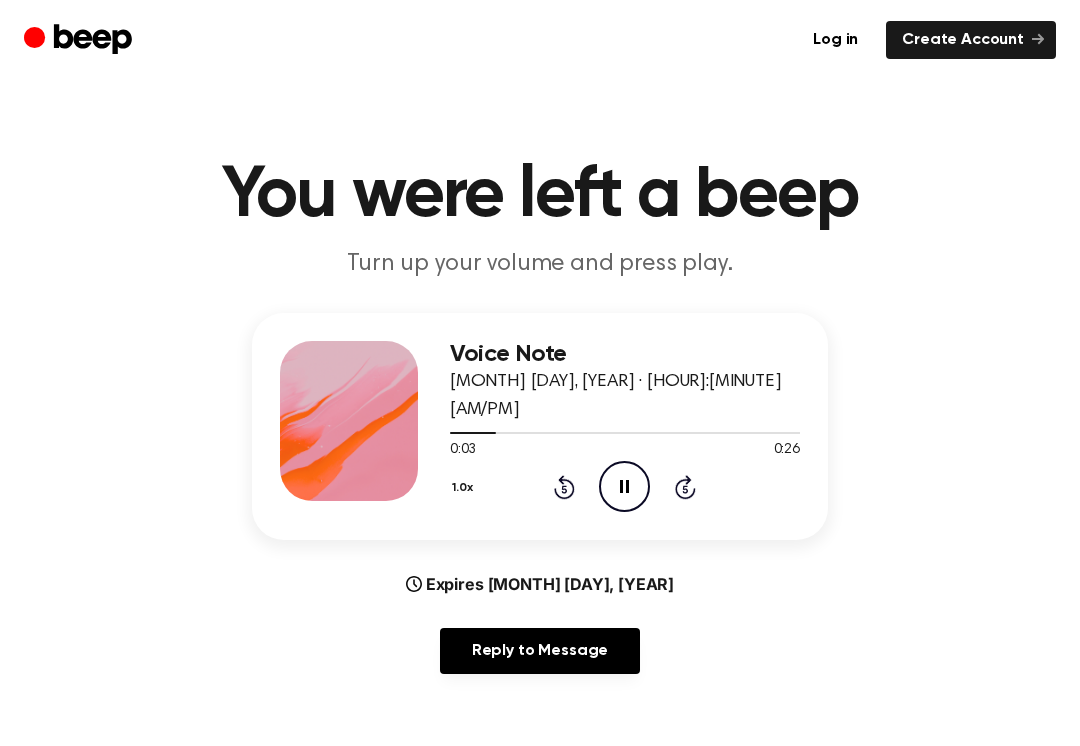 click 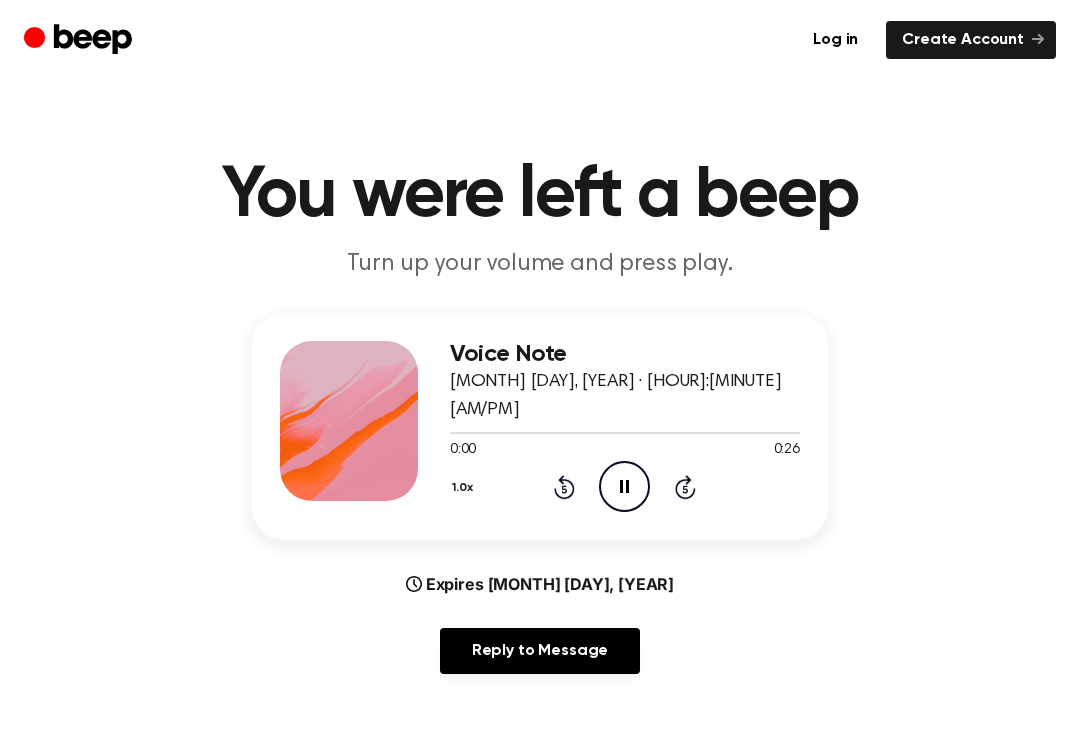 click on "Rewind 5 seconds" 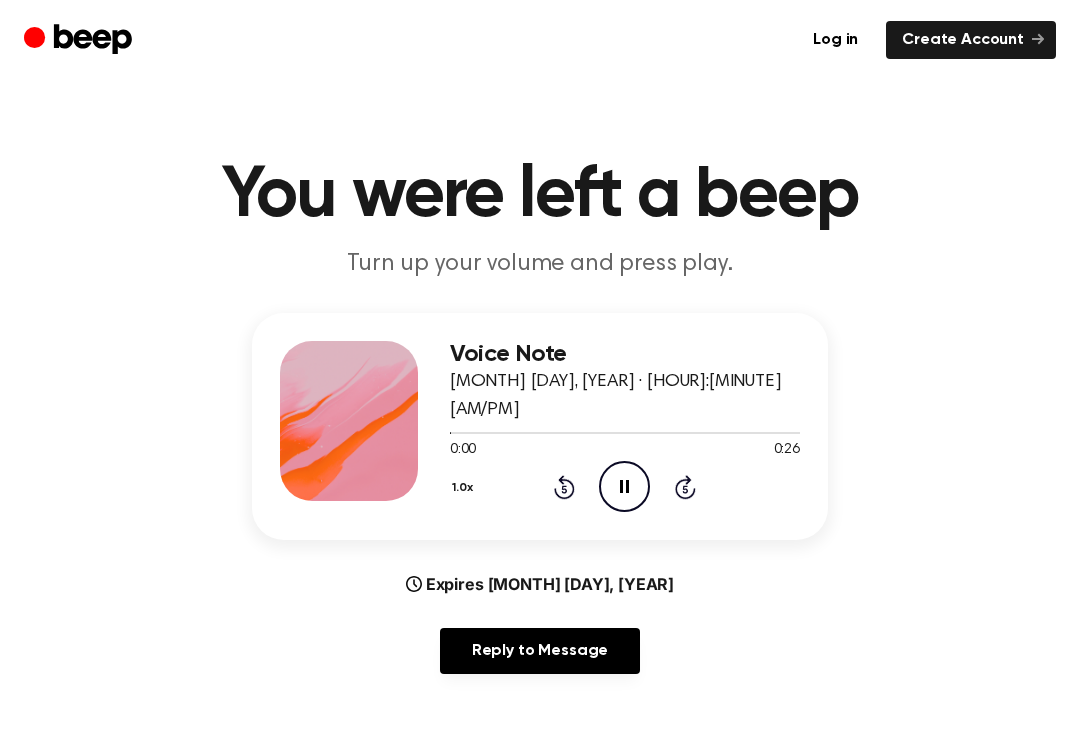 click 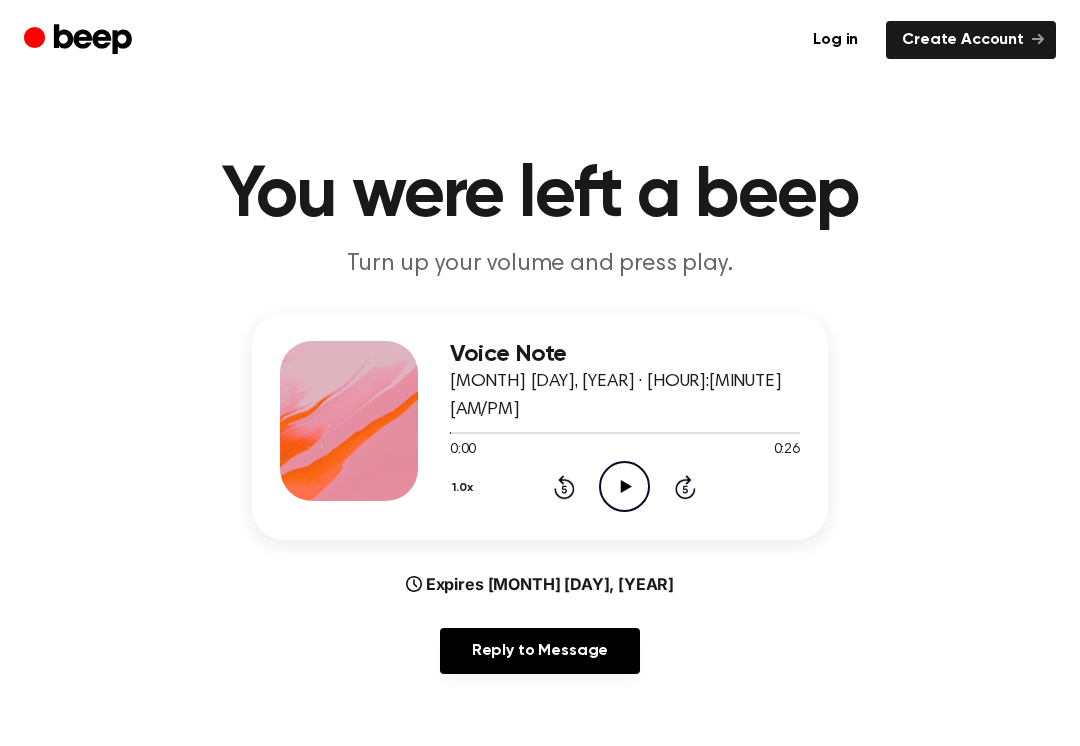 click on "Play Audio" 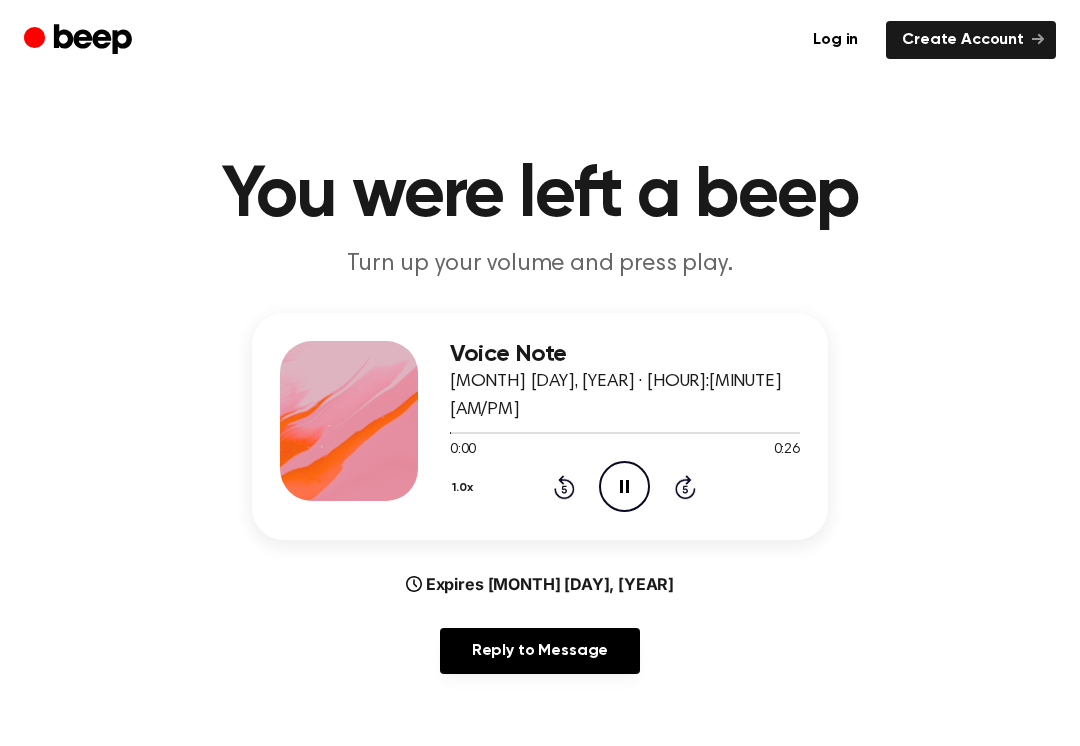 click on "Pause Audio" 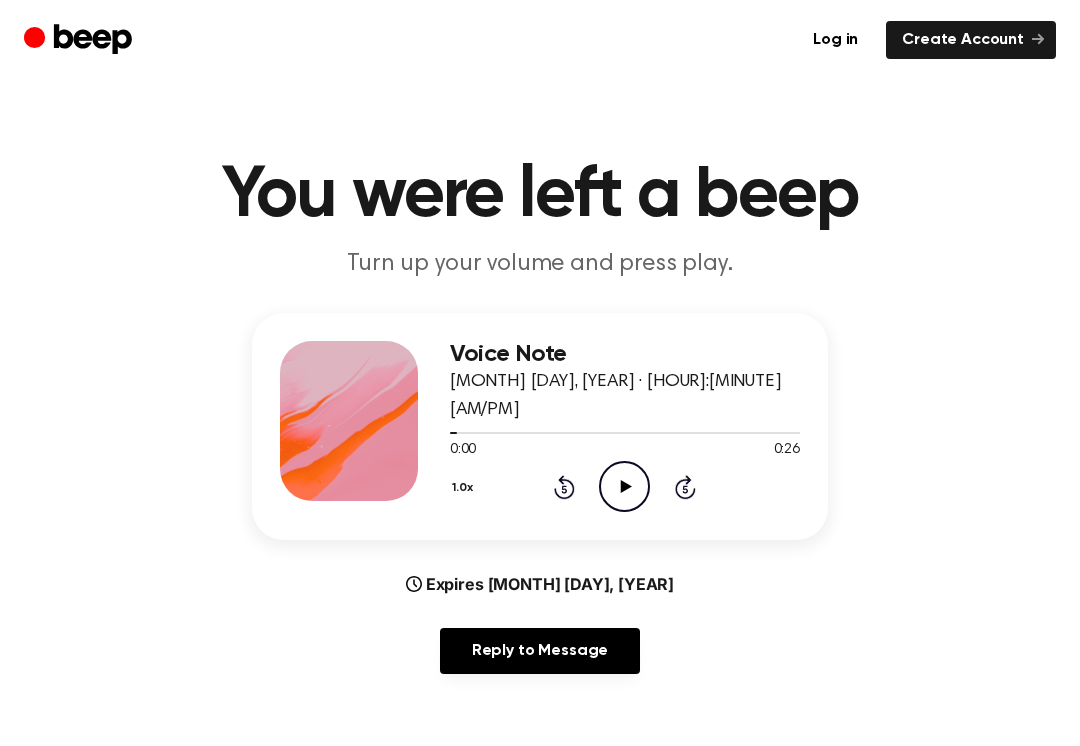click on "Rewind 5 seconds" 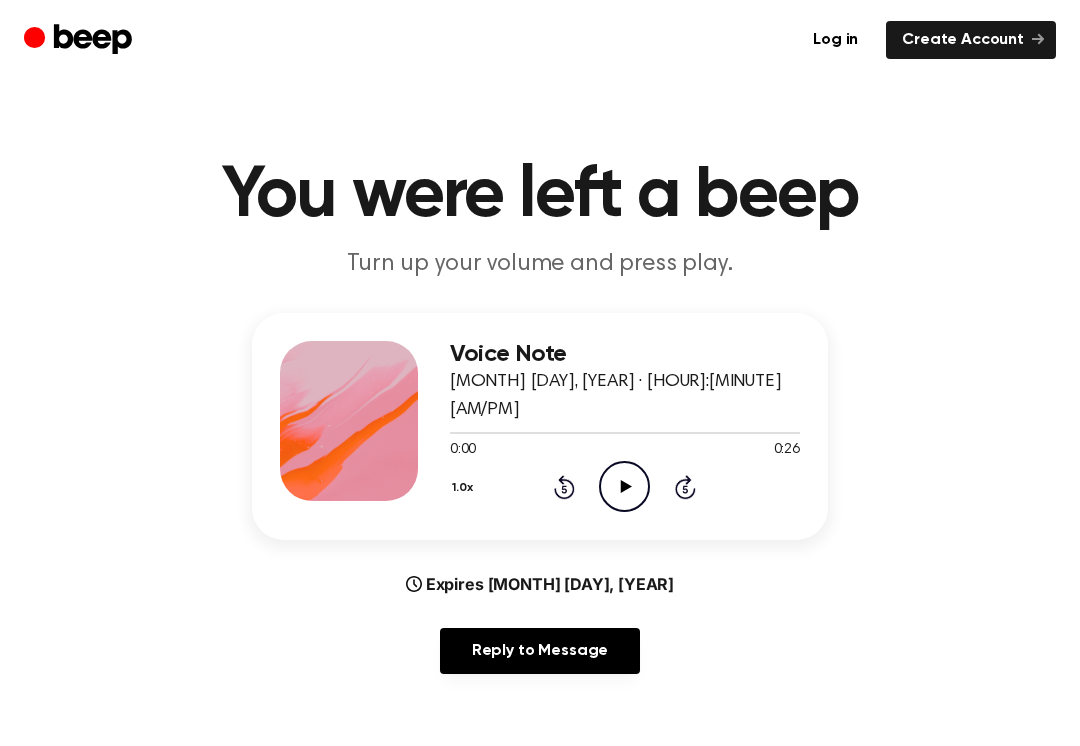 click on "1.0x Rewind 5 seconds Play Audio Skip 5 seconds" at bounding box center [625, 486] 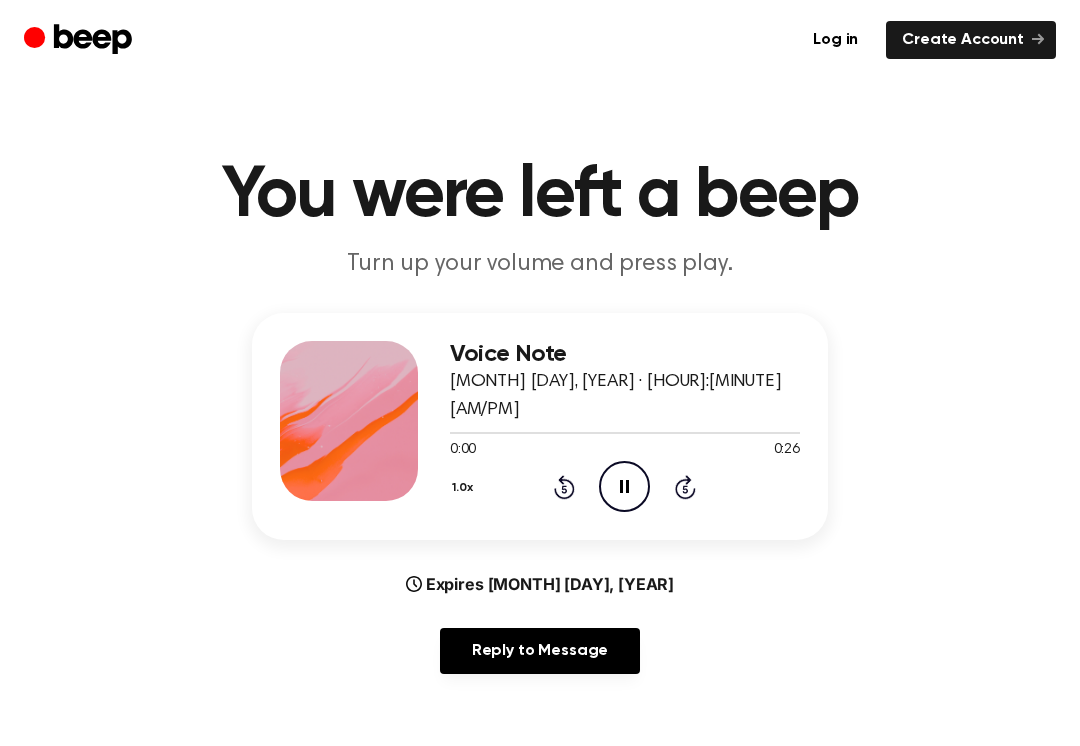 click on "Pause Audio" 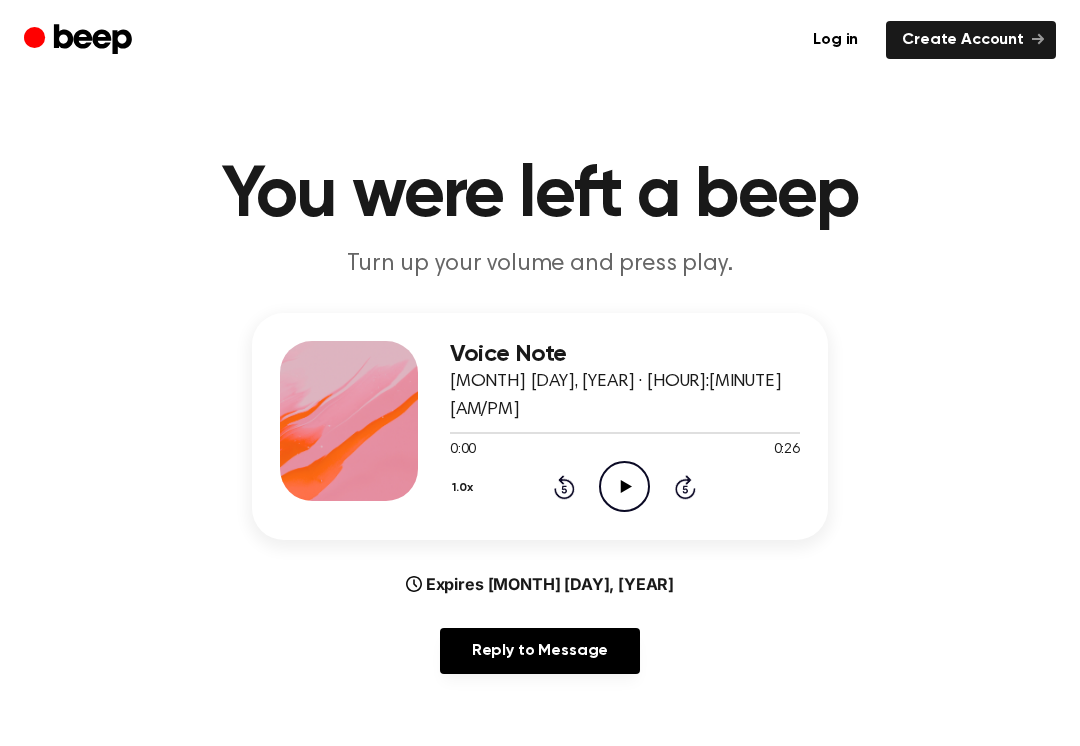 click on "Play Audio" 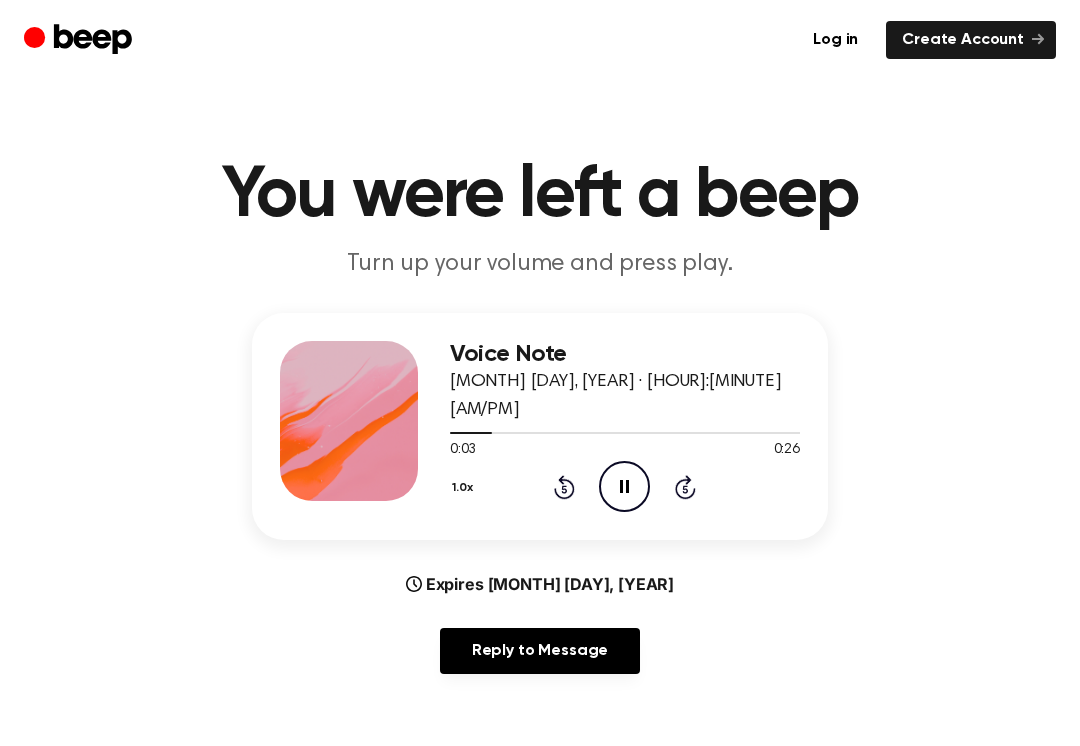 click on "Pause Audio" 